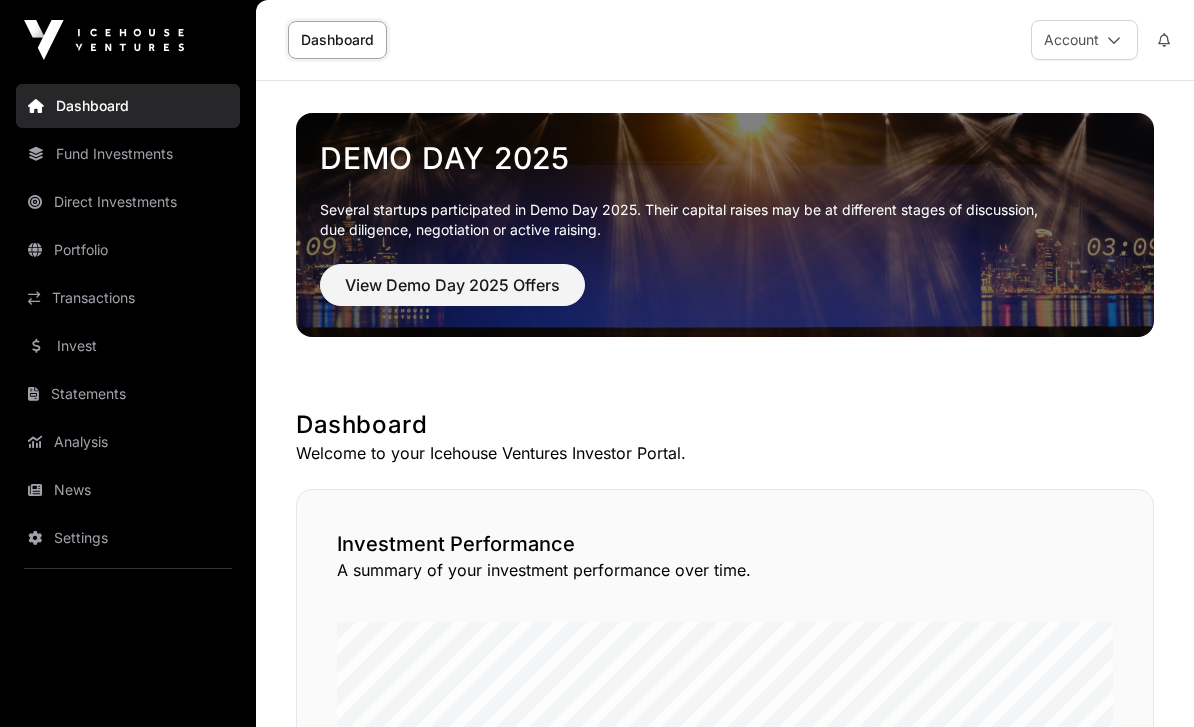 scroll, scrollTop: 0, scrollLeft: 0, axis: both 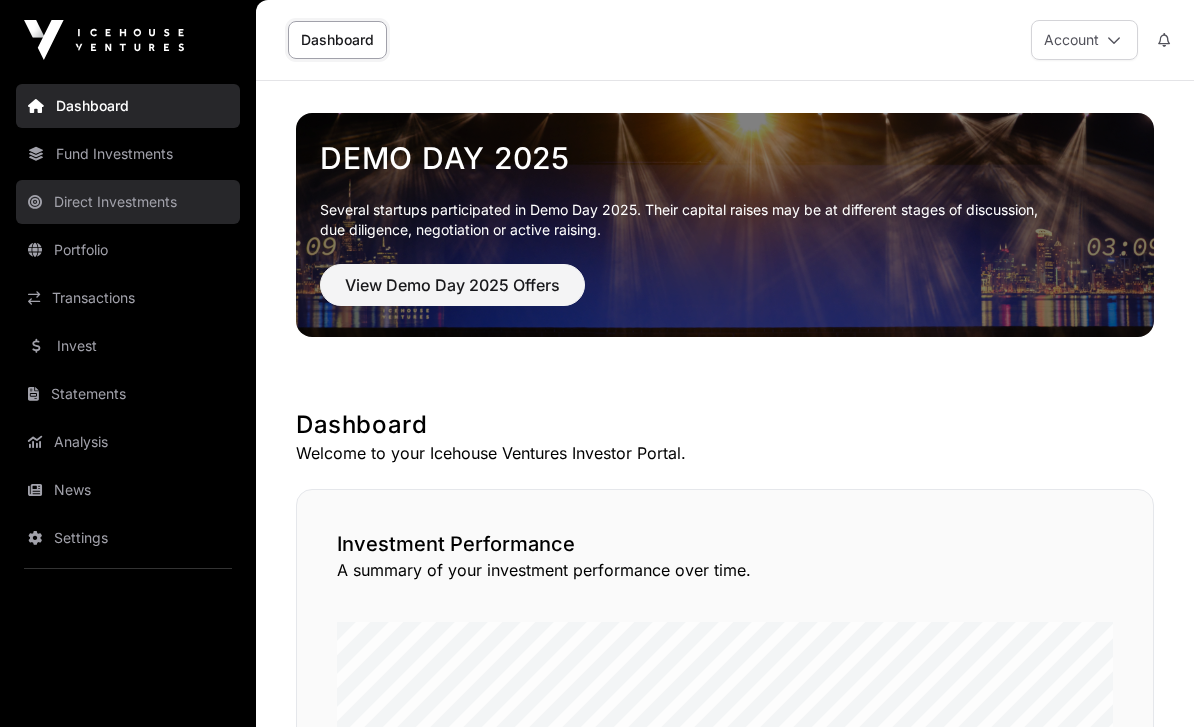 click on "Direct Investments" 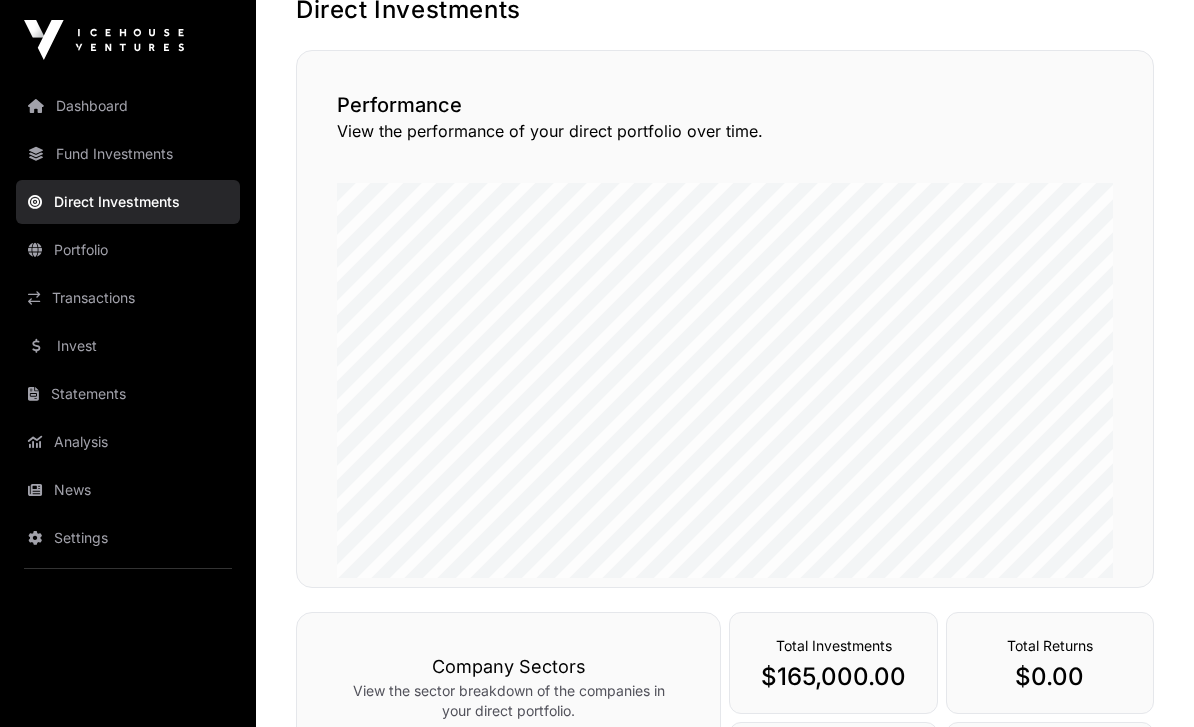 scroll, scrollTop: 0, scrollLeft: 0, axis: both 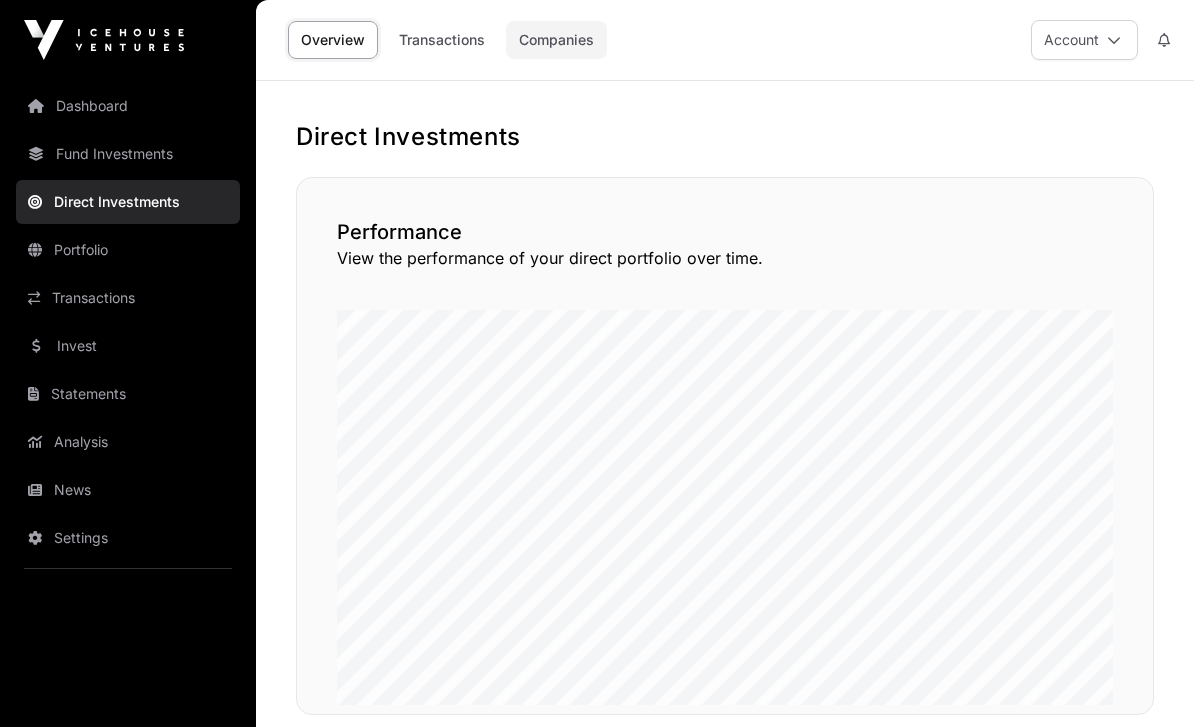 click on "Companies" 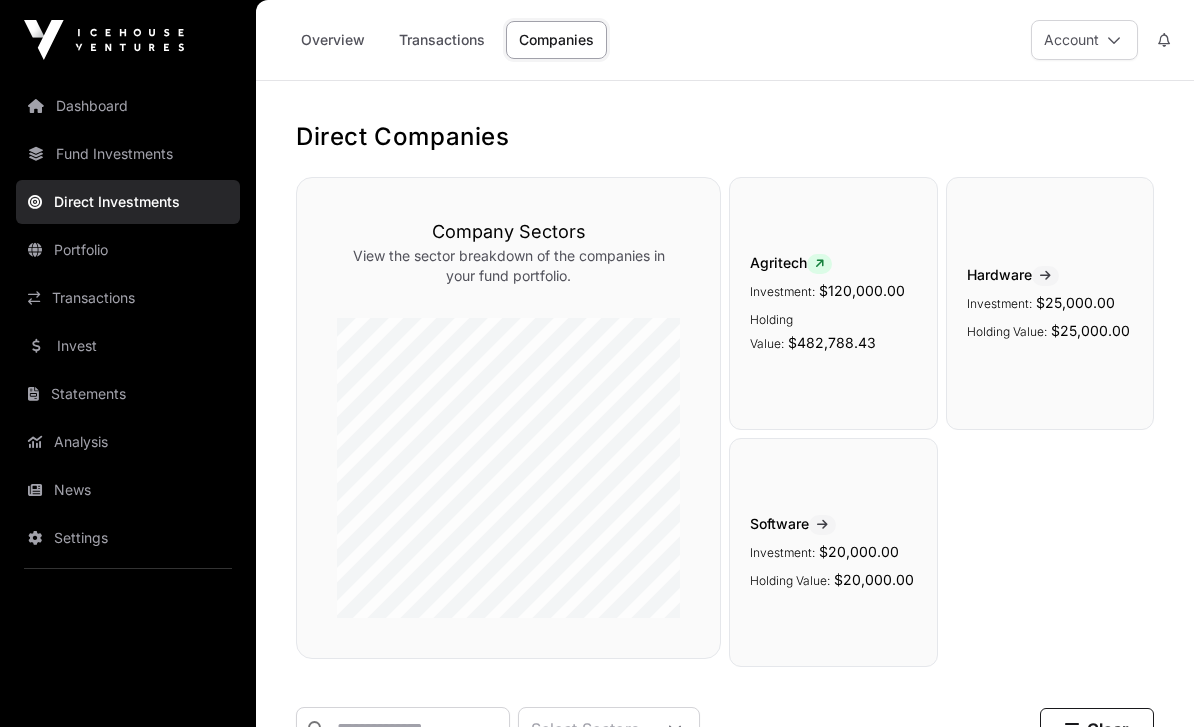 click on "Companies" 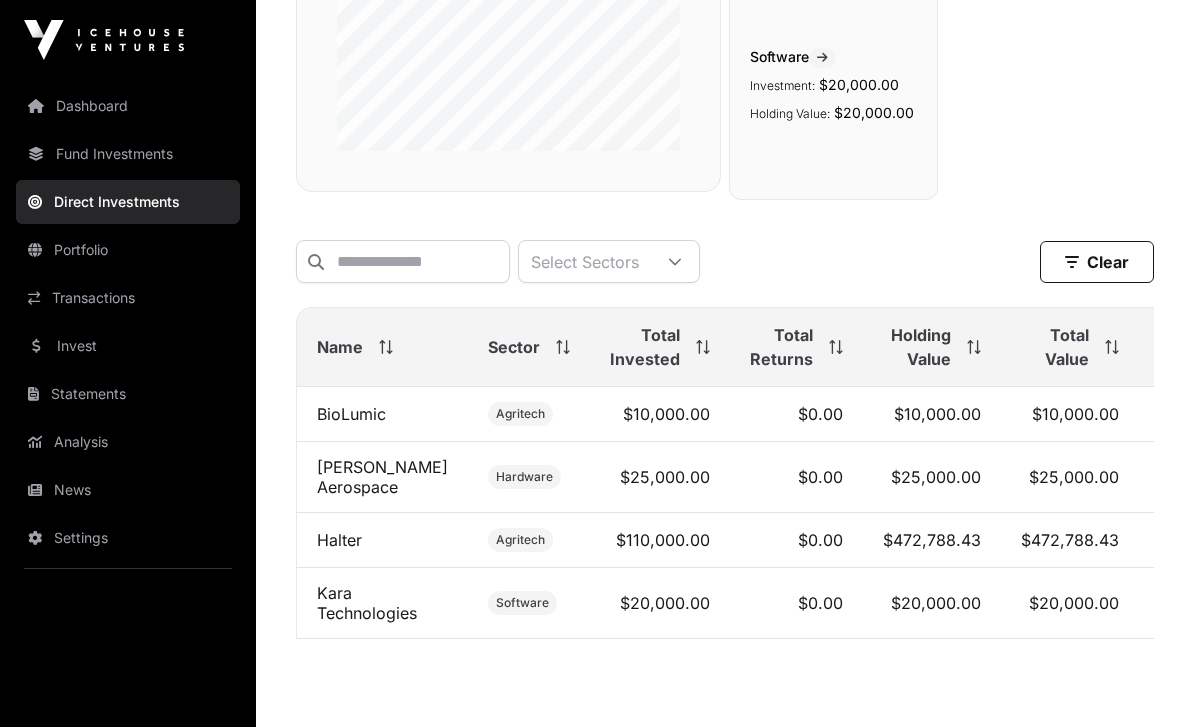 scroll, scrollTop: 486, scrollLeft: 0, axis: vertical 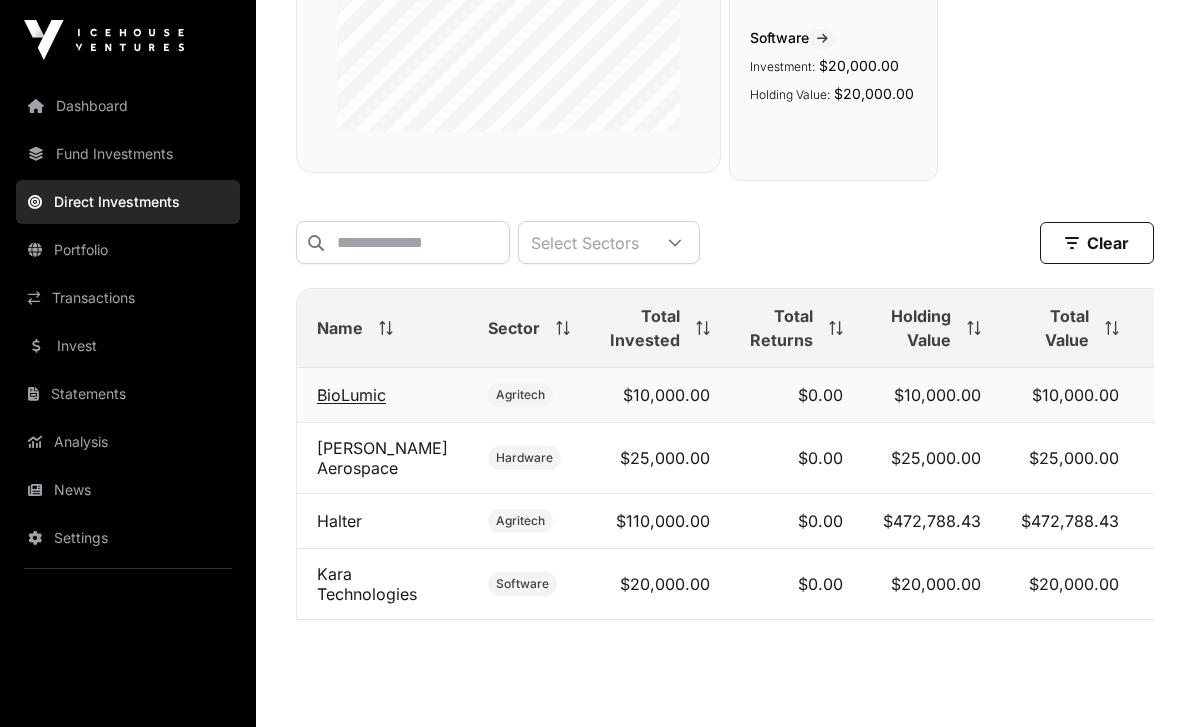click on "BioLumic" 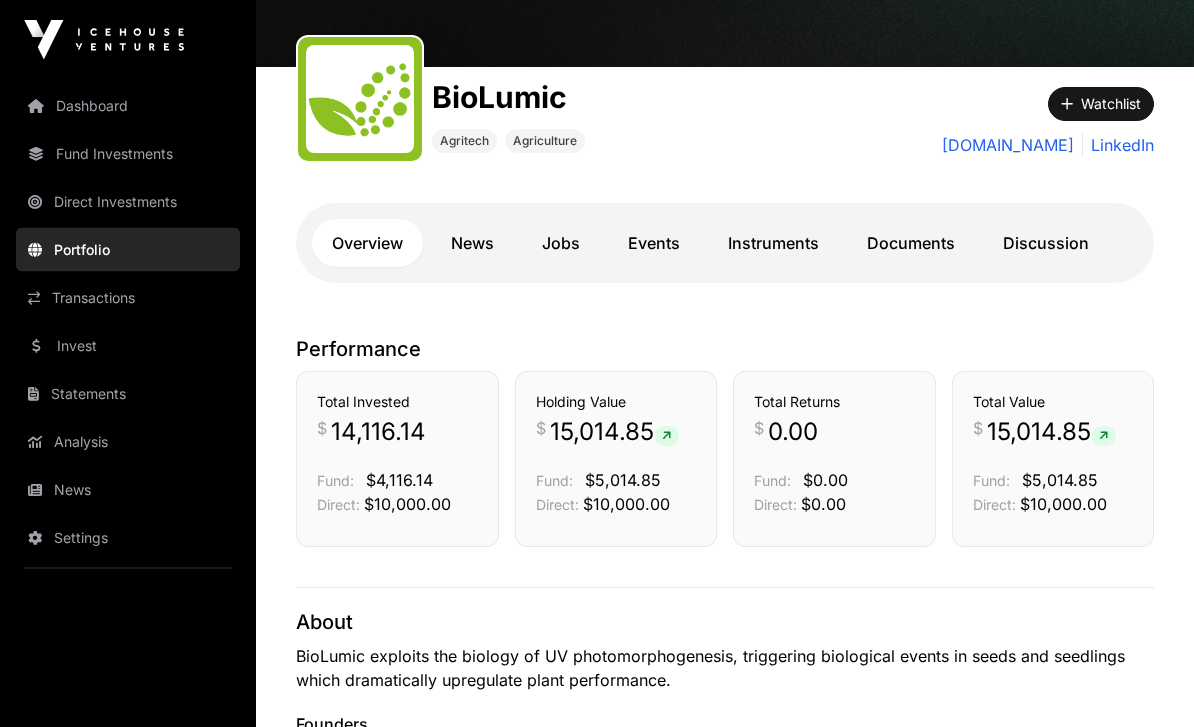 scroll, scrollTop: 207, scrollLeft: 0, axis: vertical 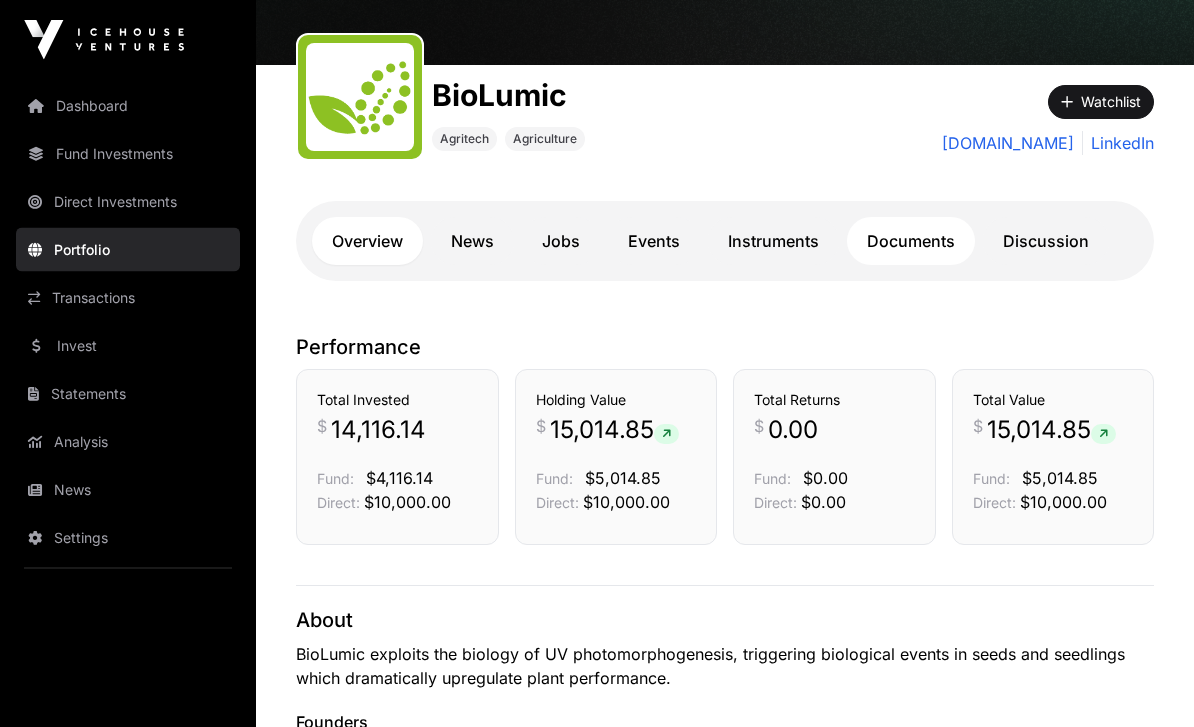 click on "Documents" 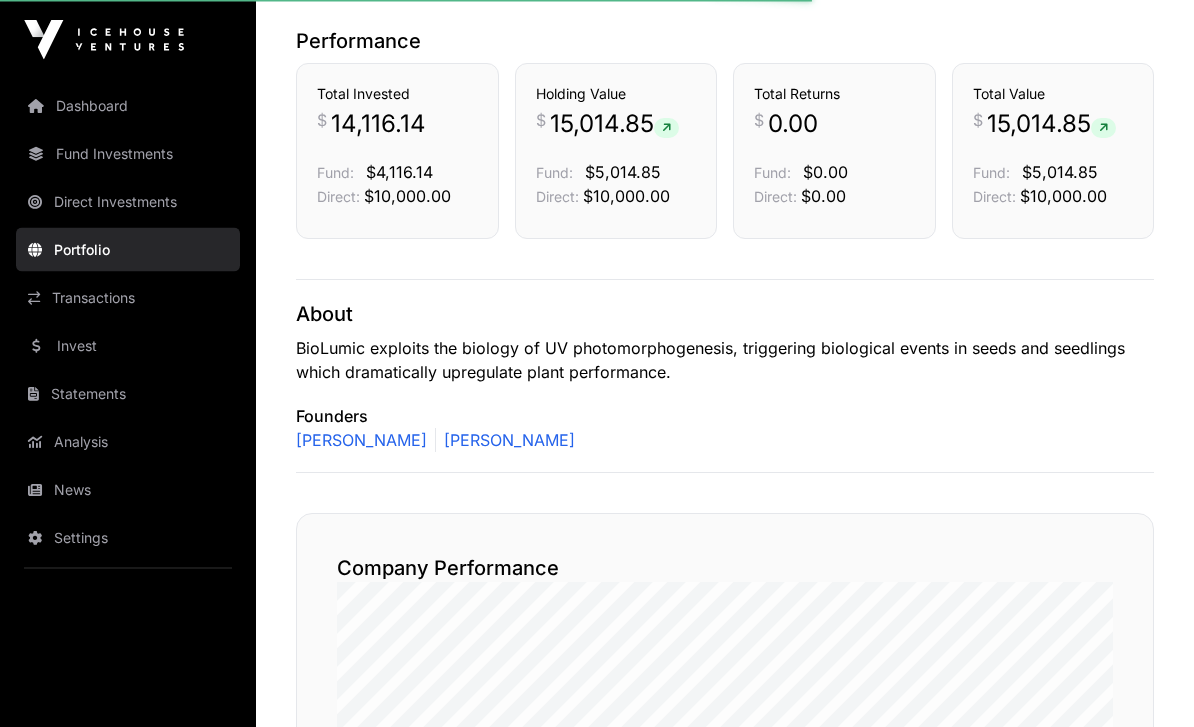 scroll, scrollTop: 514, scrollLeft: 0, axis: vertical 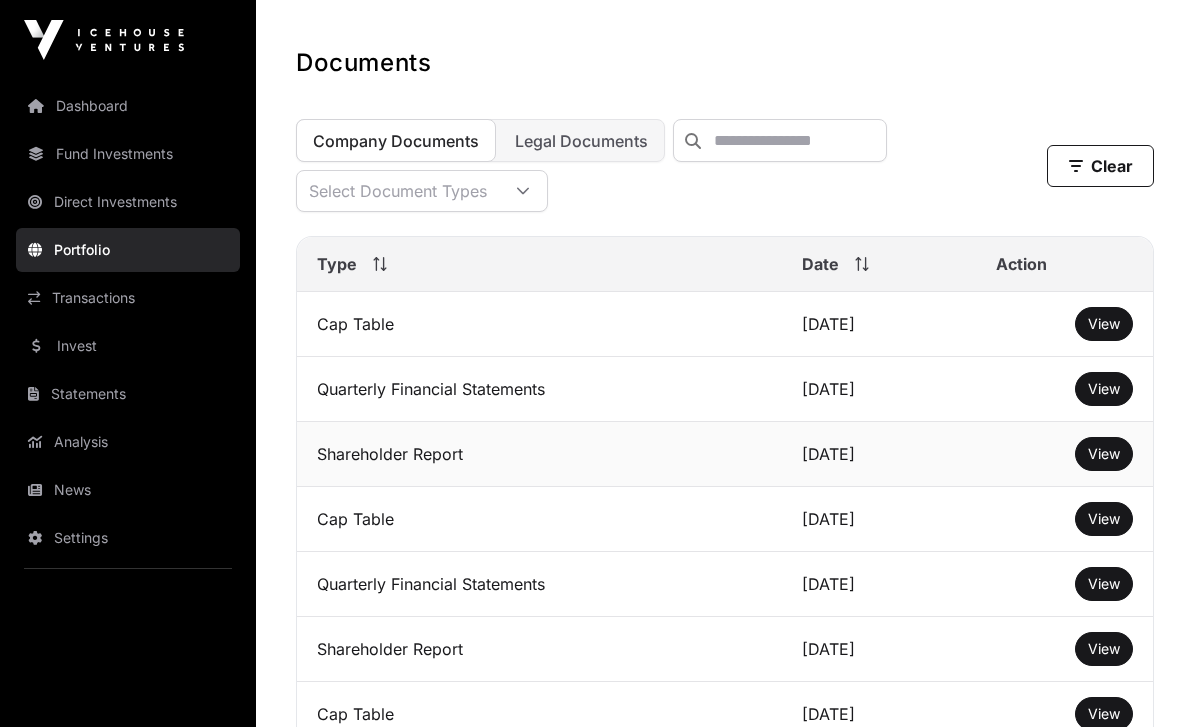 click on "Shareholder Report" 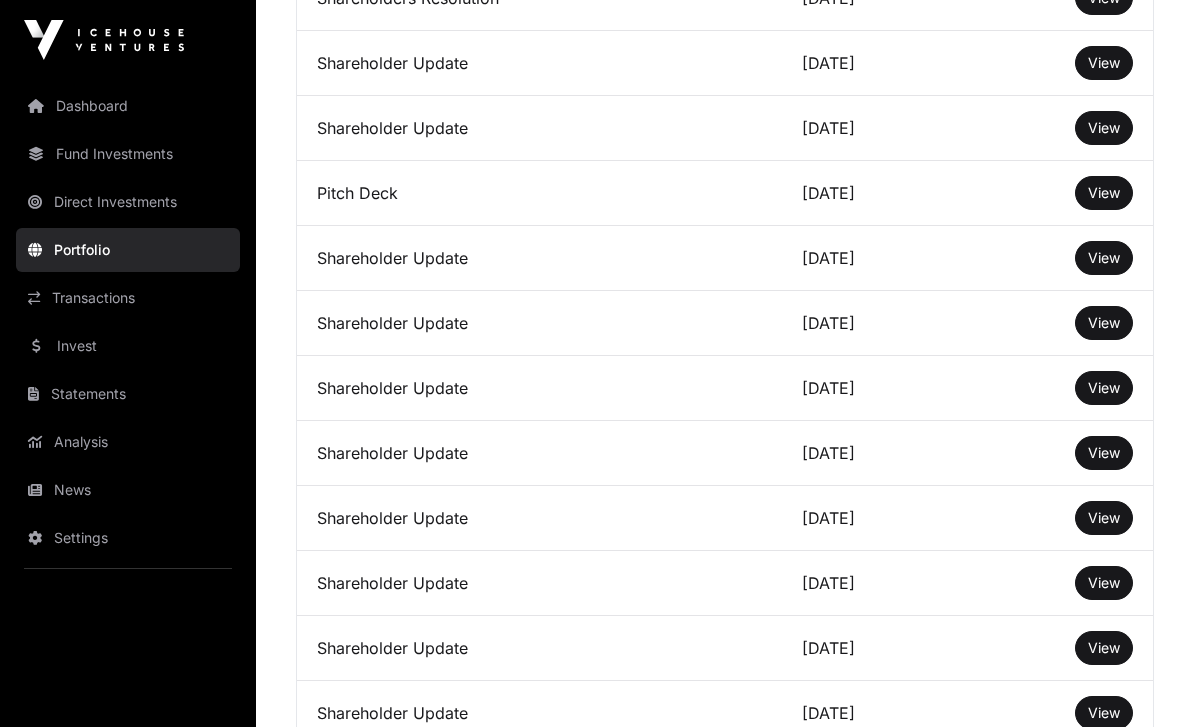 scroll, scrollTop: 4741, scrollLeft: 0, axis: vertical 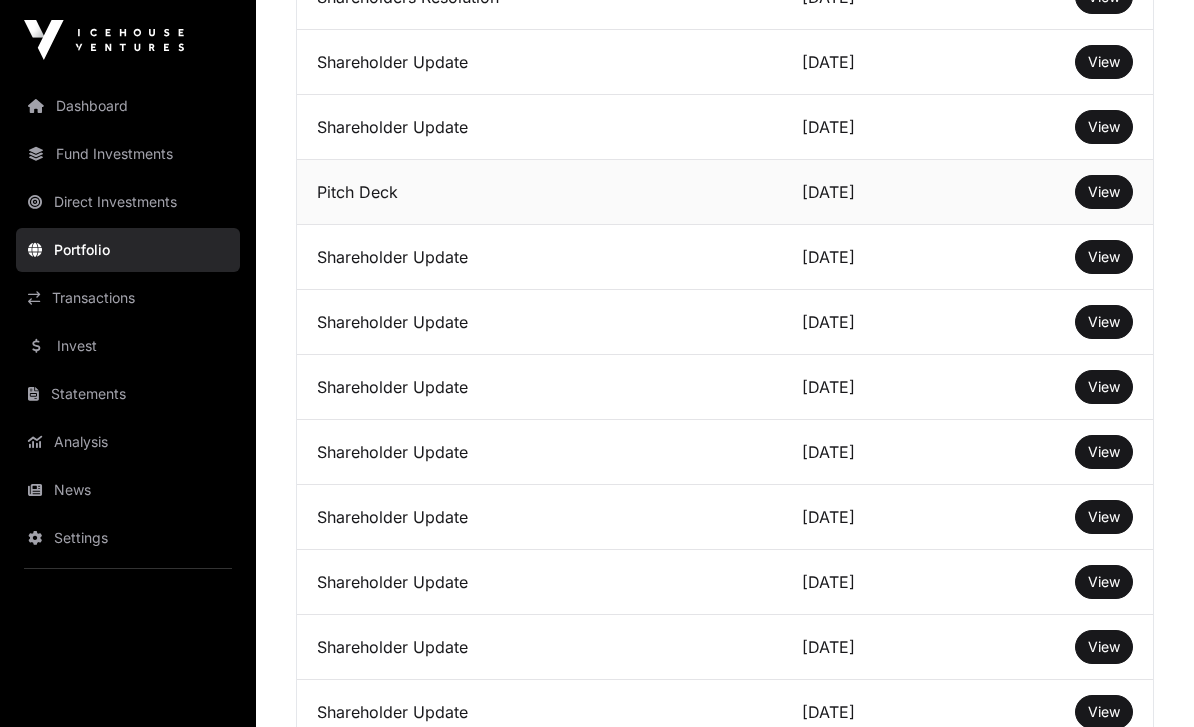 click on "Pitch Deck" 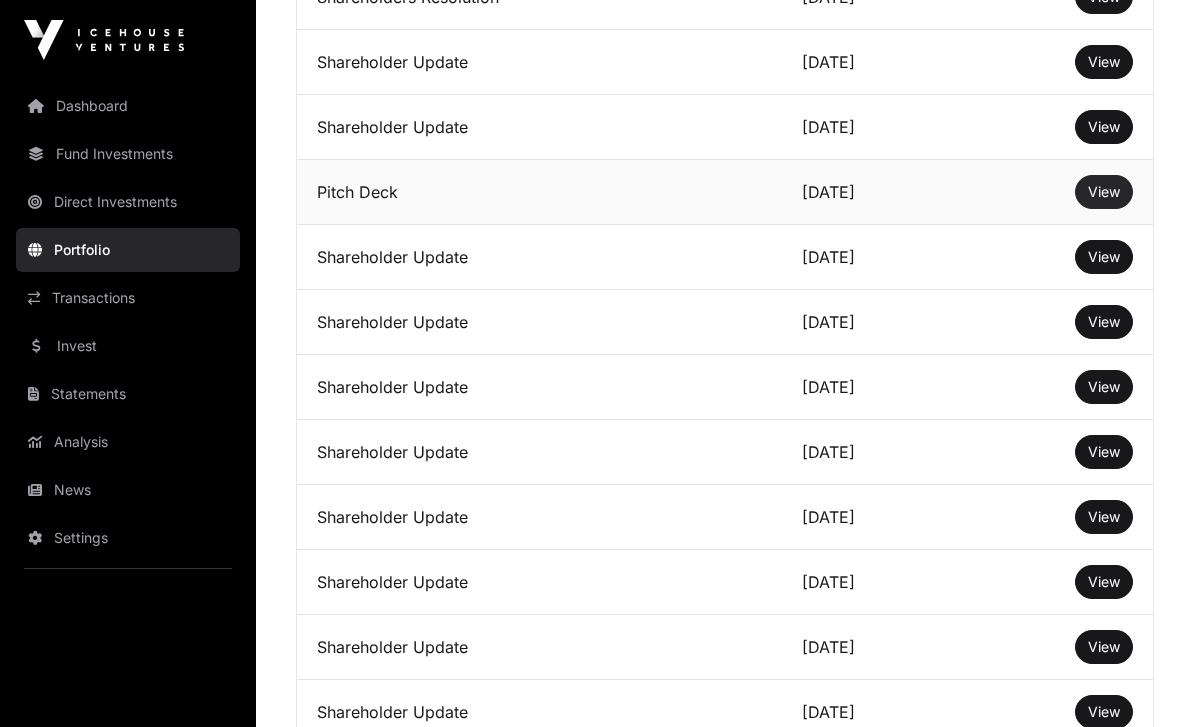 click on "View" 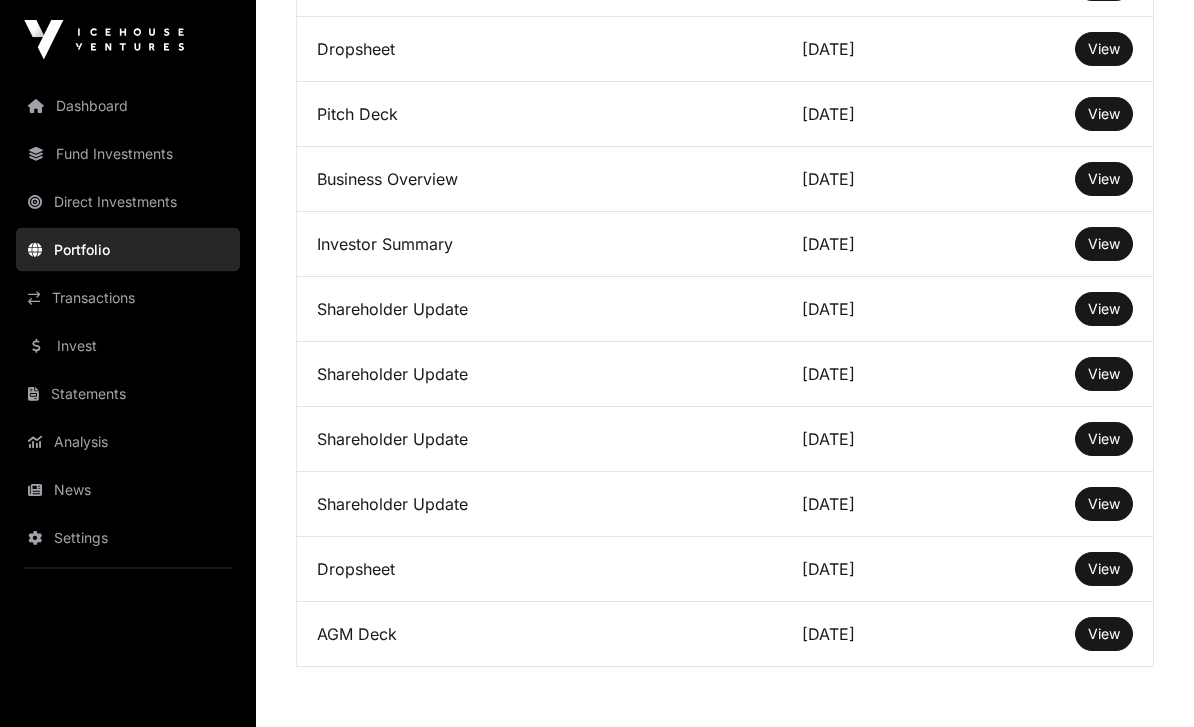 scroll, scrollTop: 5859, scrollLeft: 0, axis: vertical 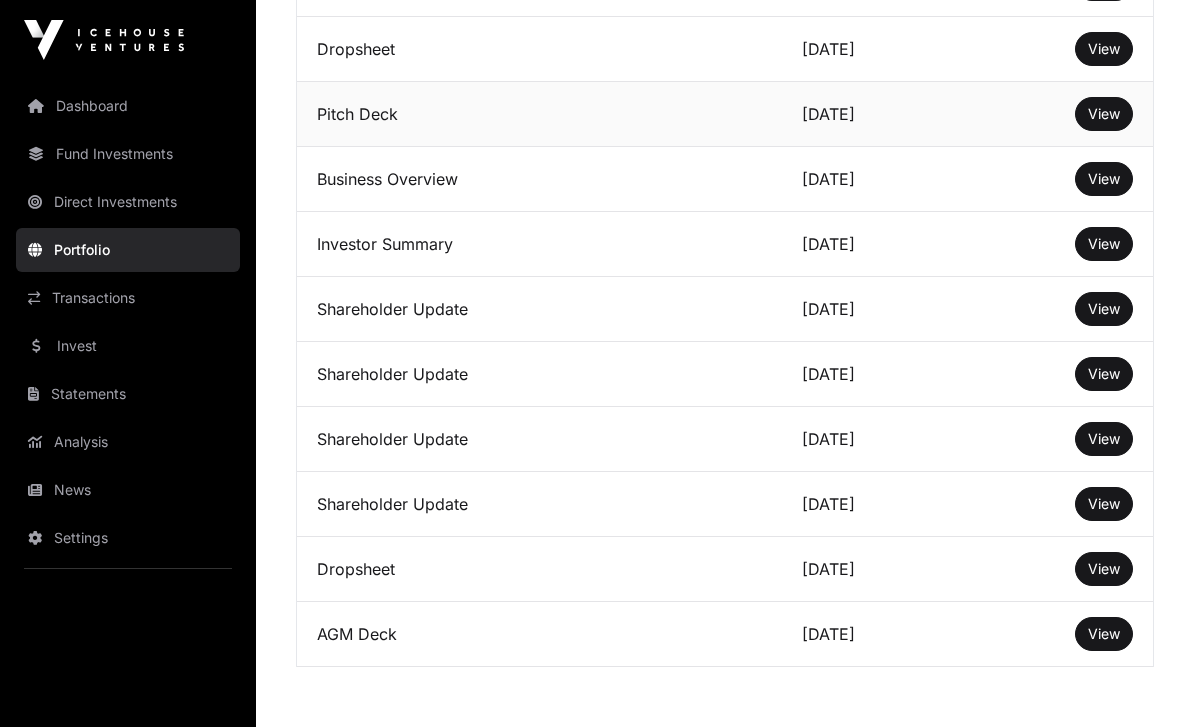 click on "Pitch Deck" 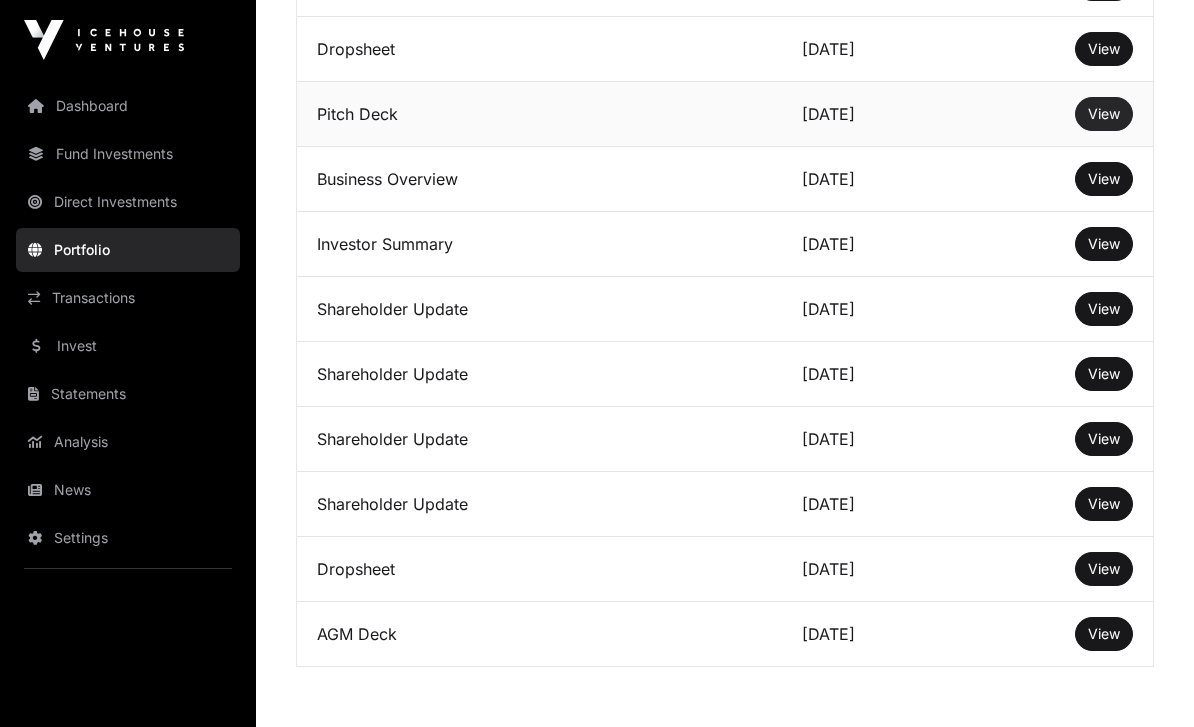 click on "View" 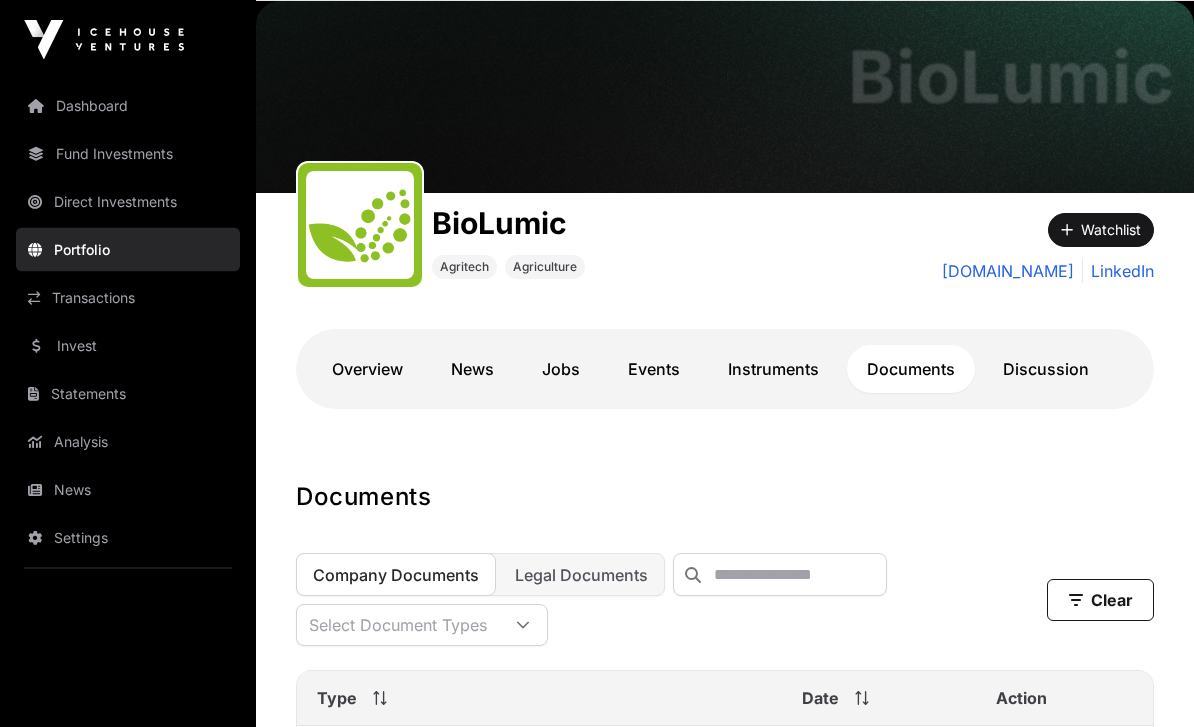 scroll, scrollTop: 0, scrollLeft: 0, axis: both 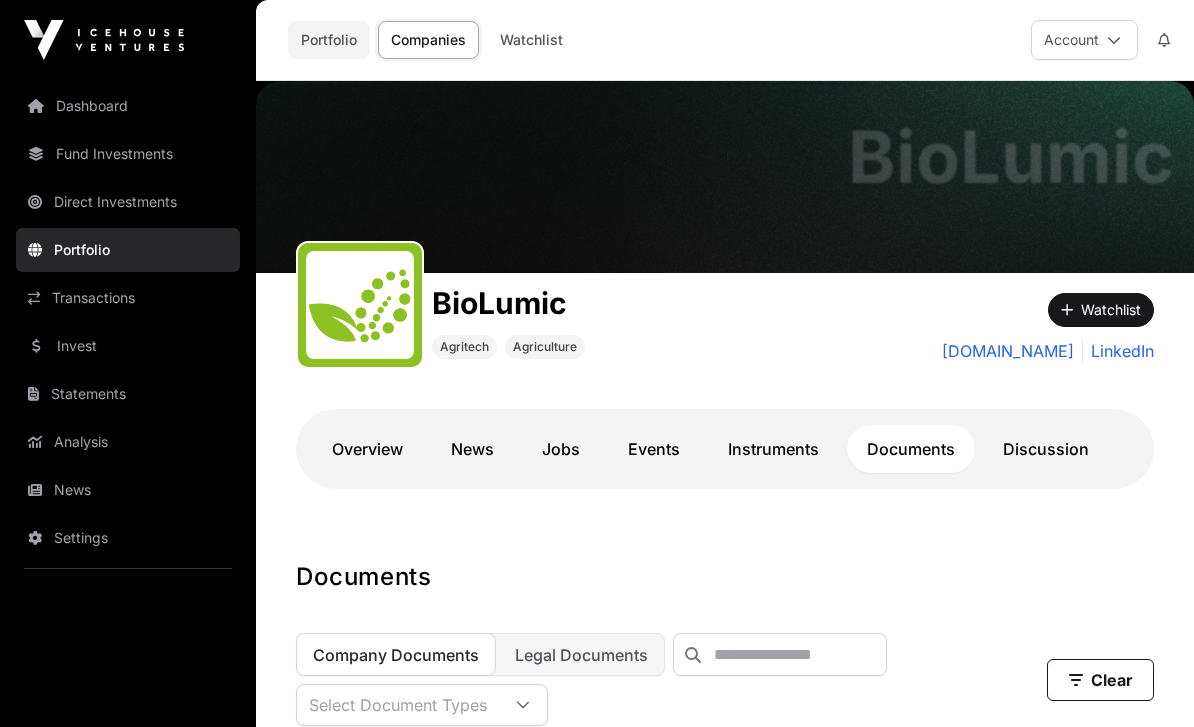 click on "Portfolio" 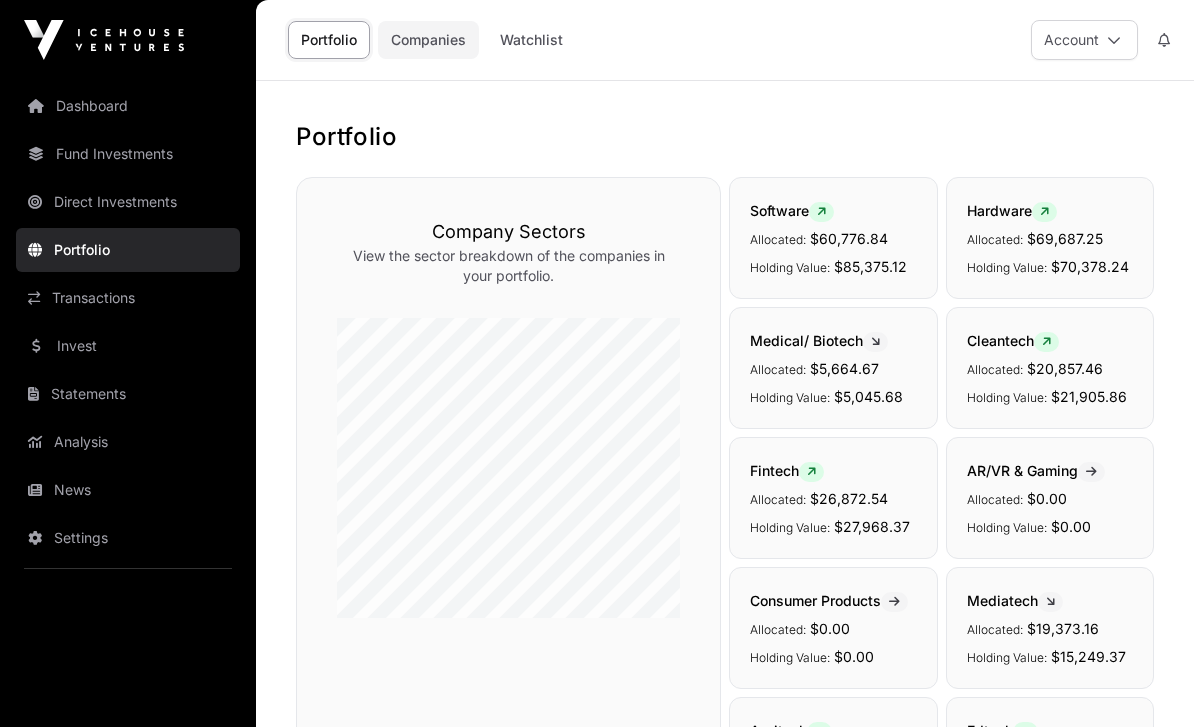 click on "Companies" 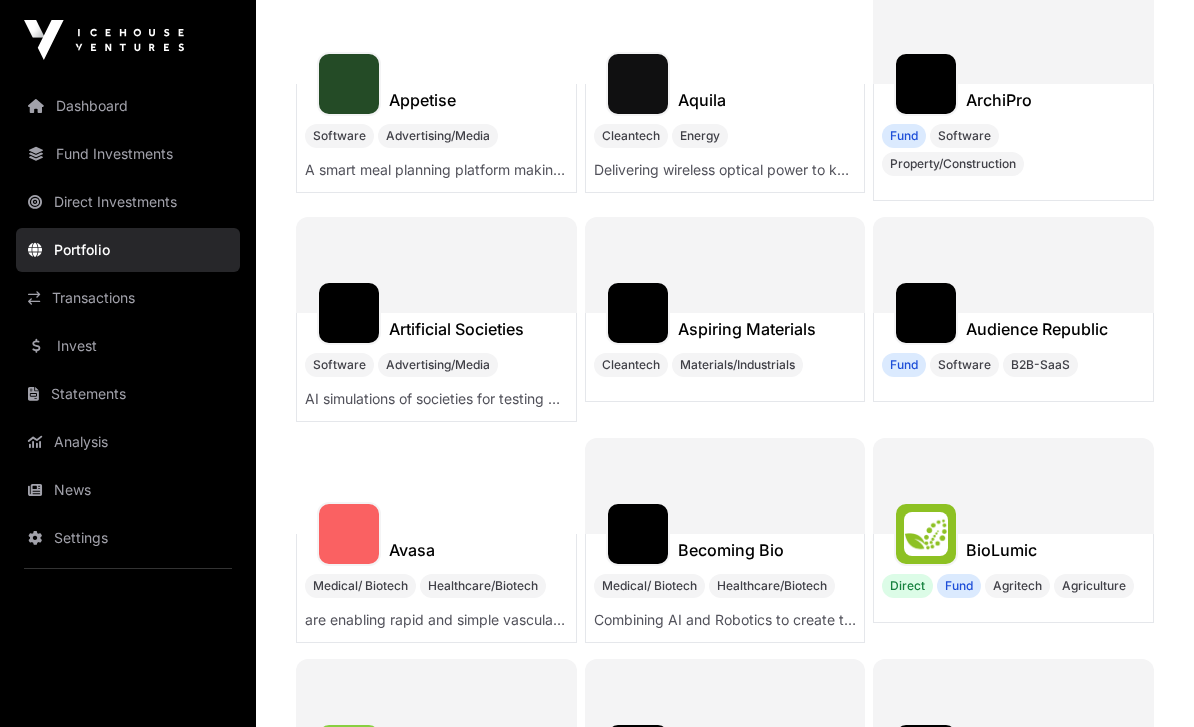 scroll, scrollTop: 2354, scrollLeft: 0, axis: vertical 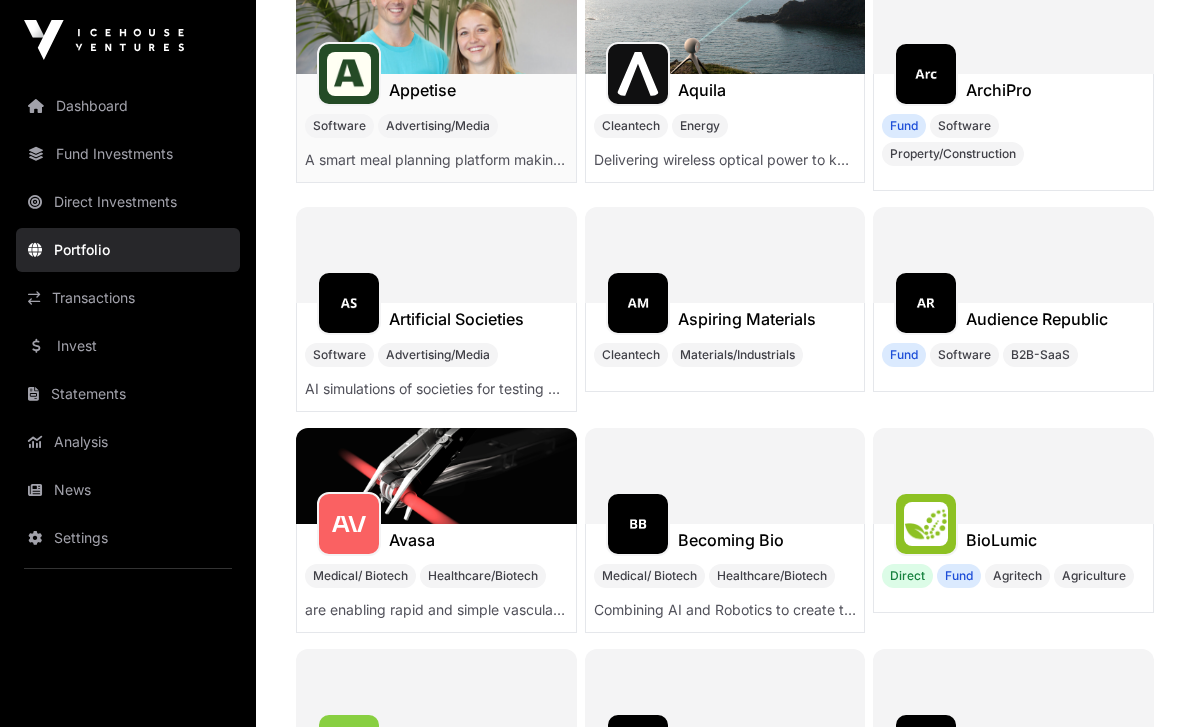 click on "Appetise" 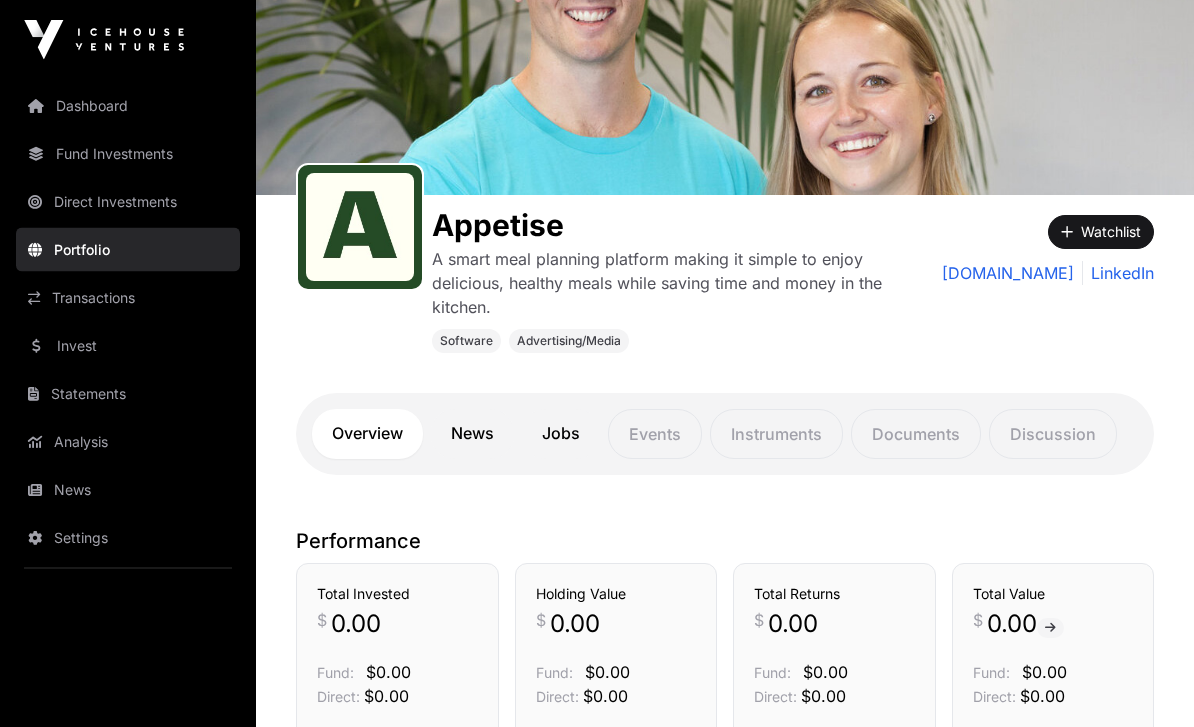 scroll, scrollTop: 142, scrollLeft: 0, axis: vertical 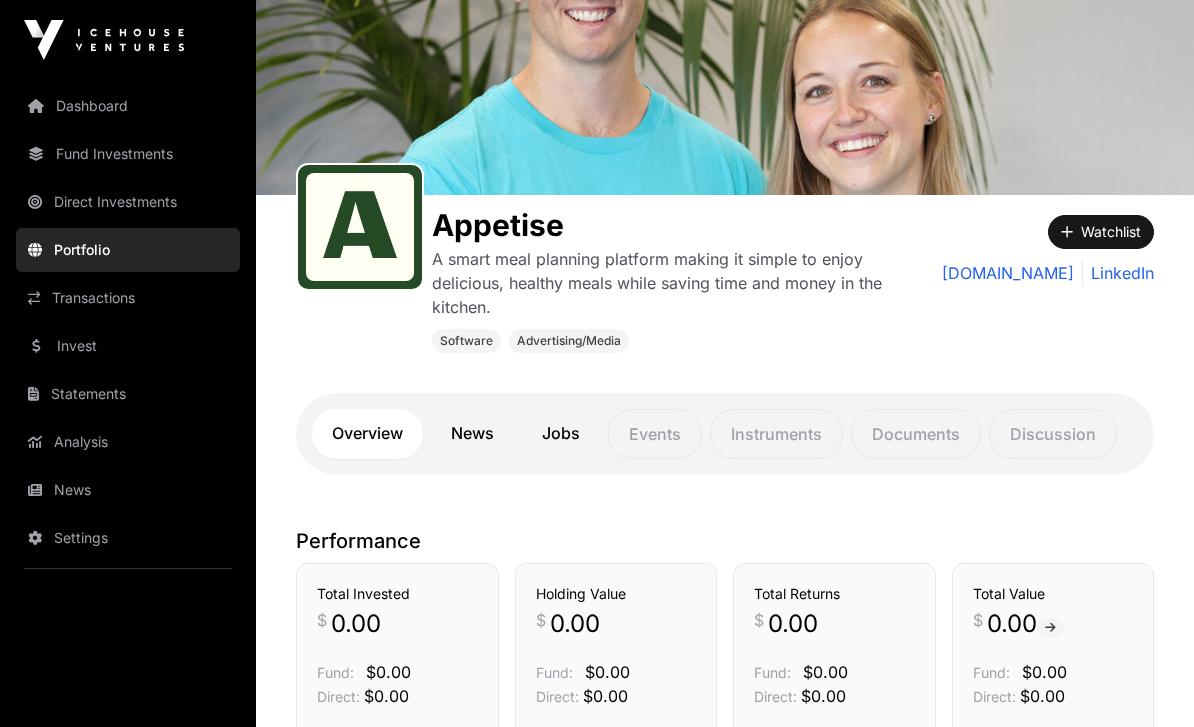 click on "Documents" 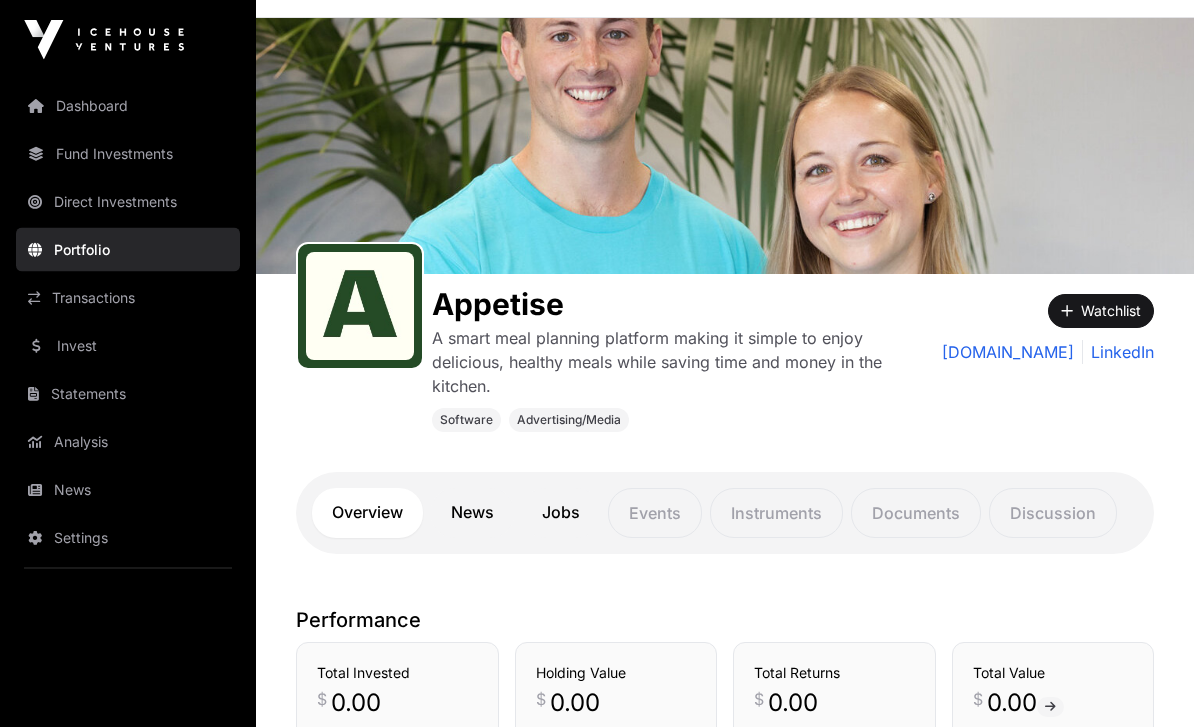 scroll, scrollTop: 0, scrollLeft: 0, axis: both 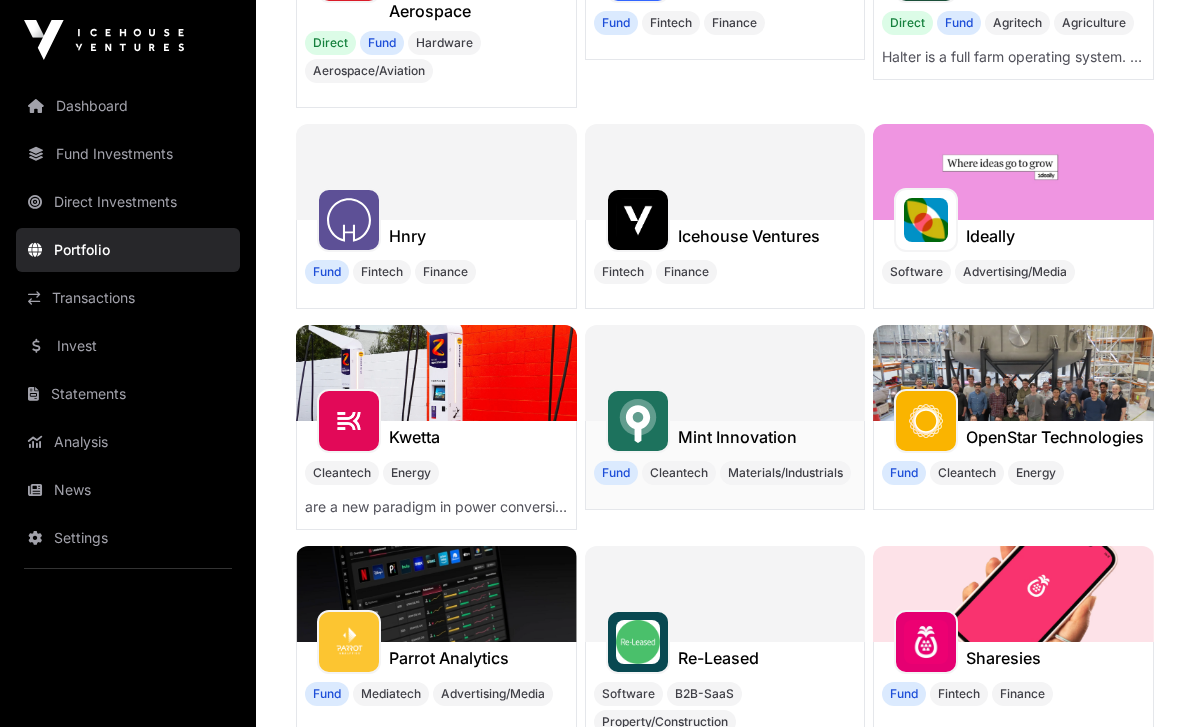 click on "Mint Innovation" 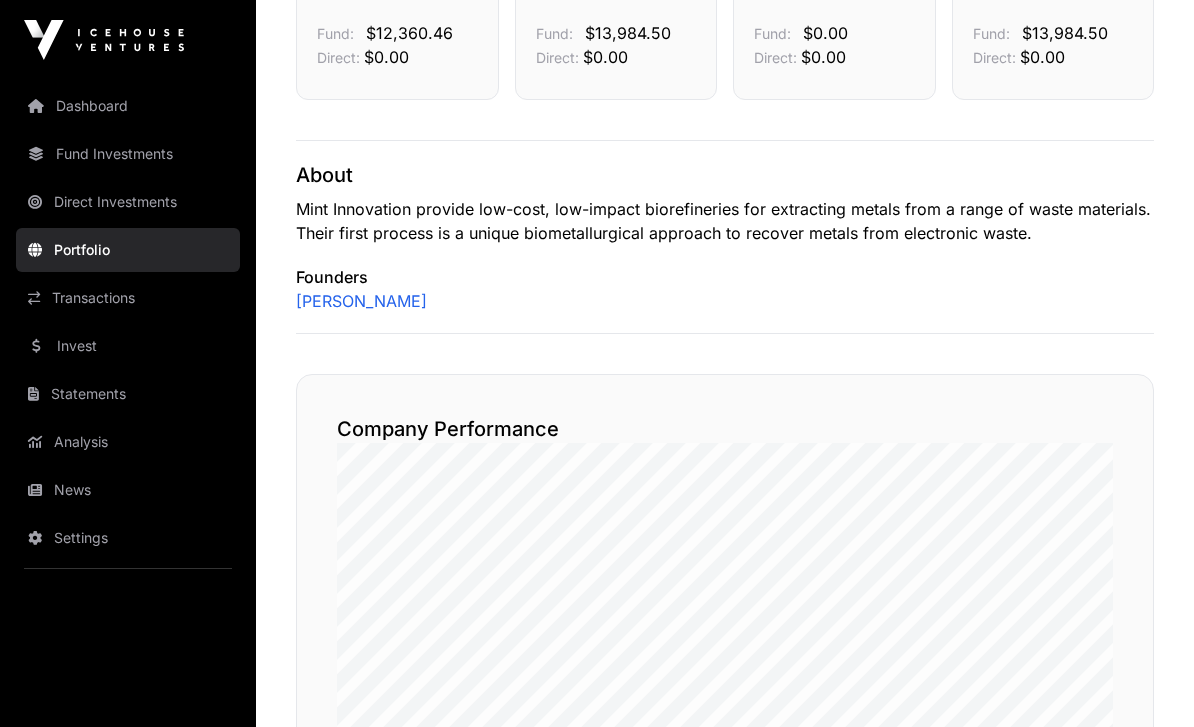 scroll, scrollTop: 0, scrollLeft: 0, axis: both 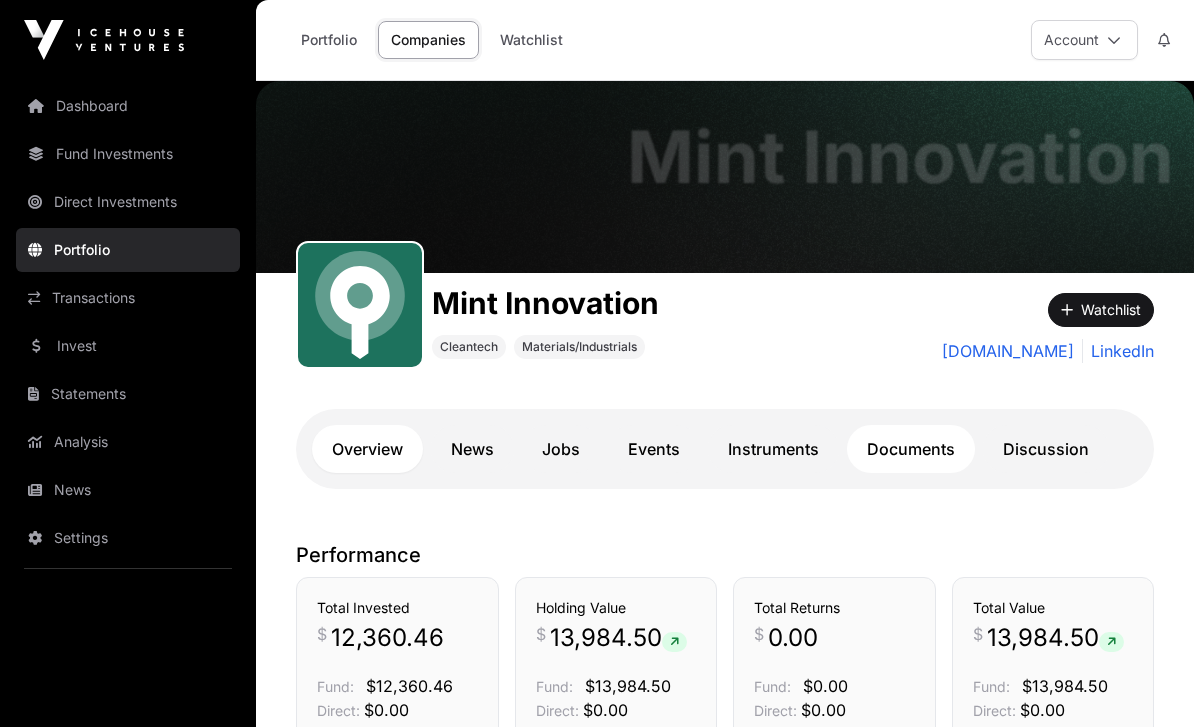 click on "Documents" 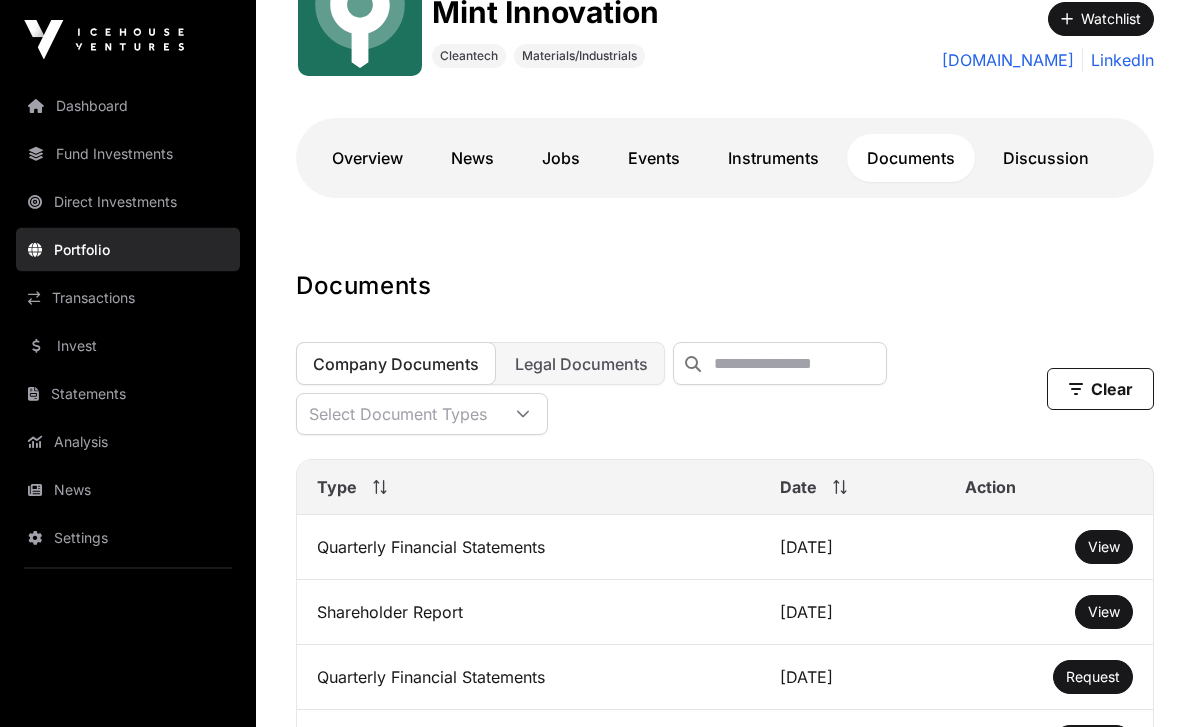 scroll, scrollTop: 288, scrollLeft: 0, axis: vertical 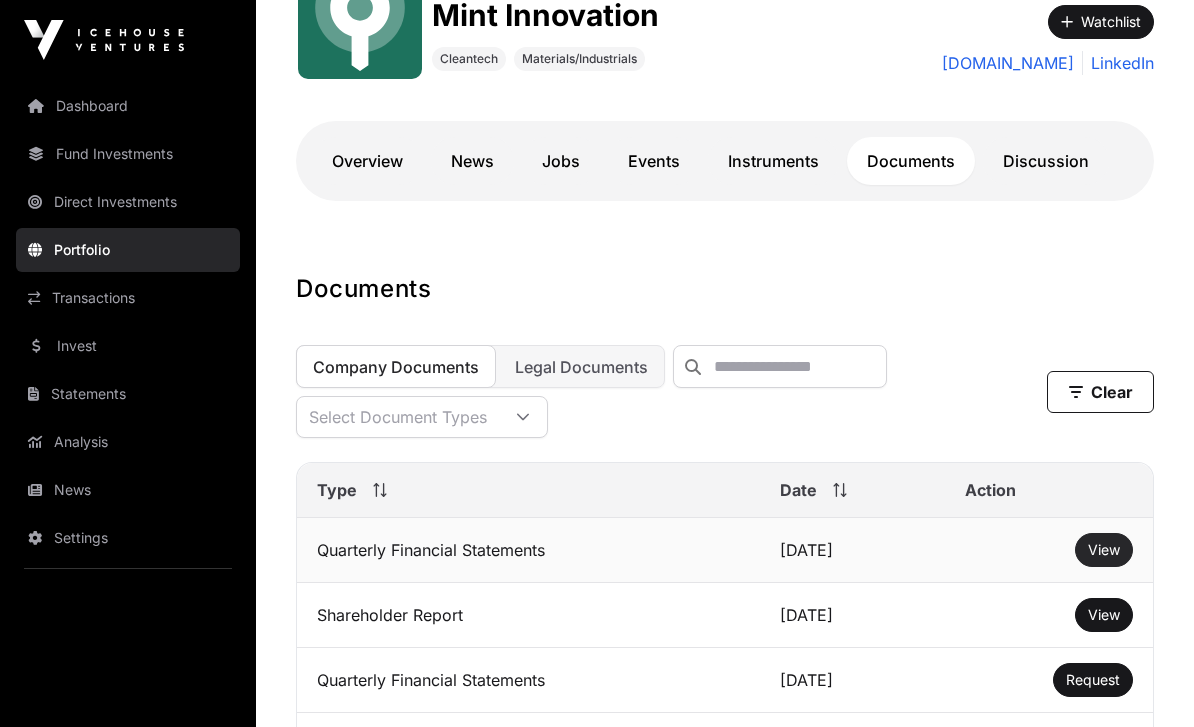 click on "View" 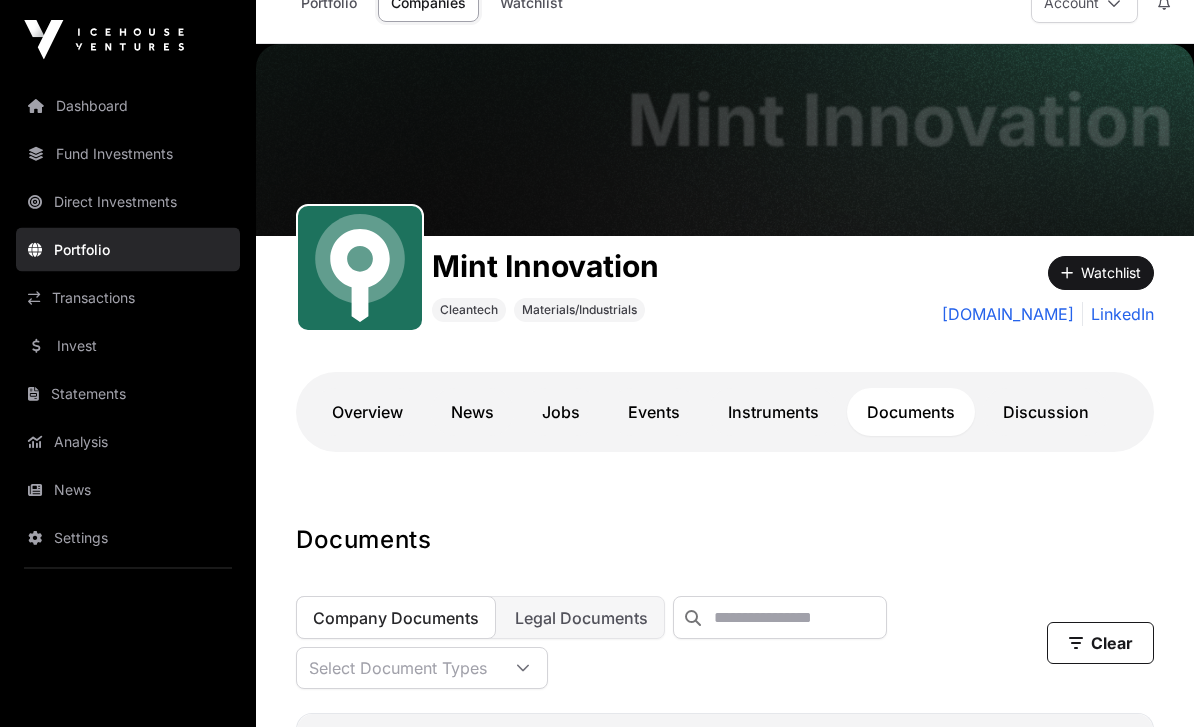 scroll, scrollTop: 0, scrollLeft: 0, axis: both 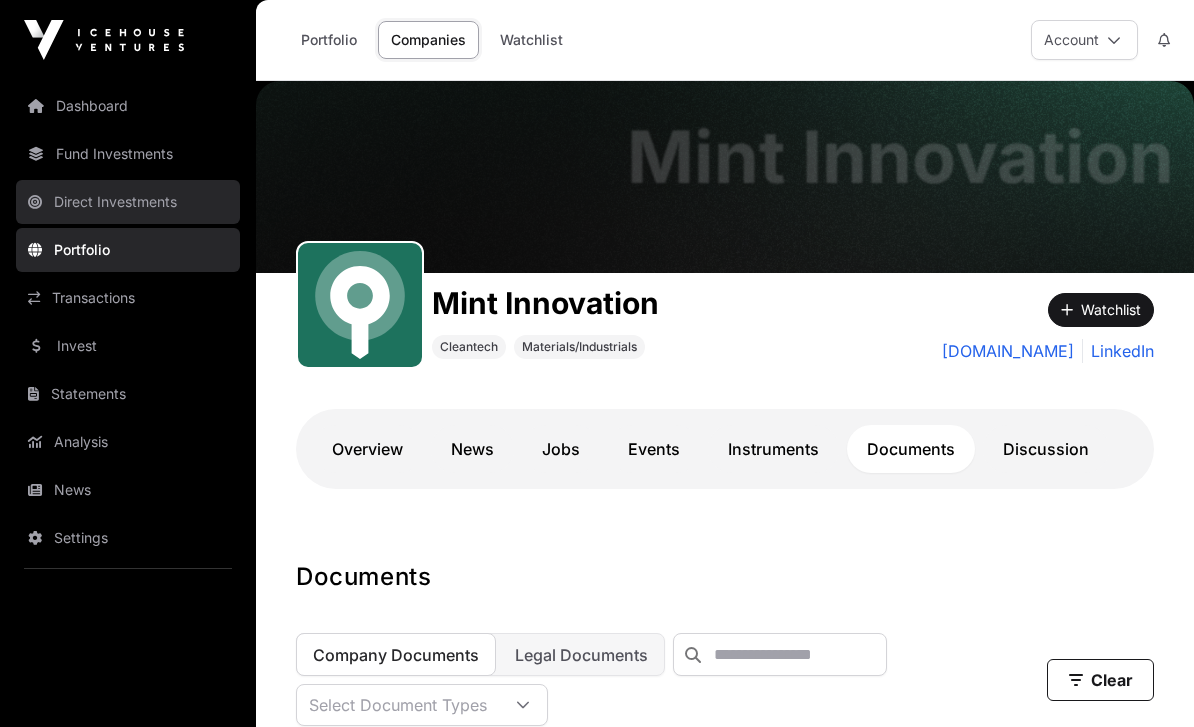 click on "Direct Investments" 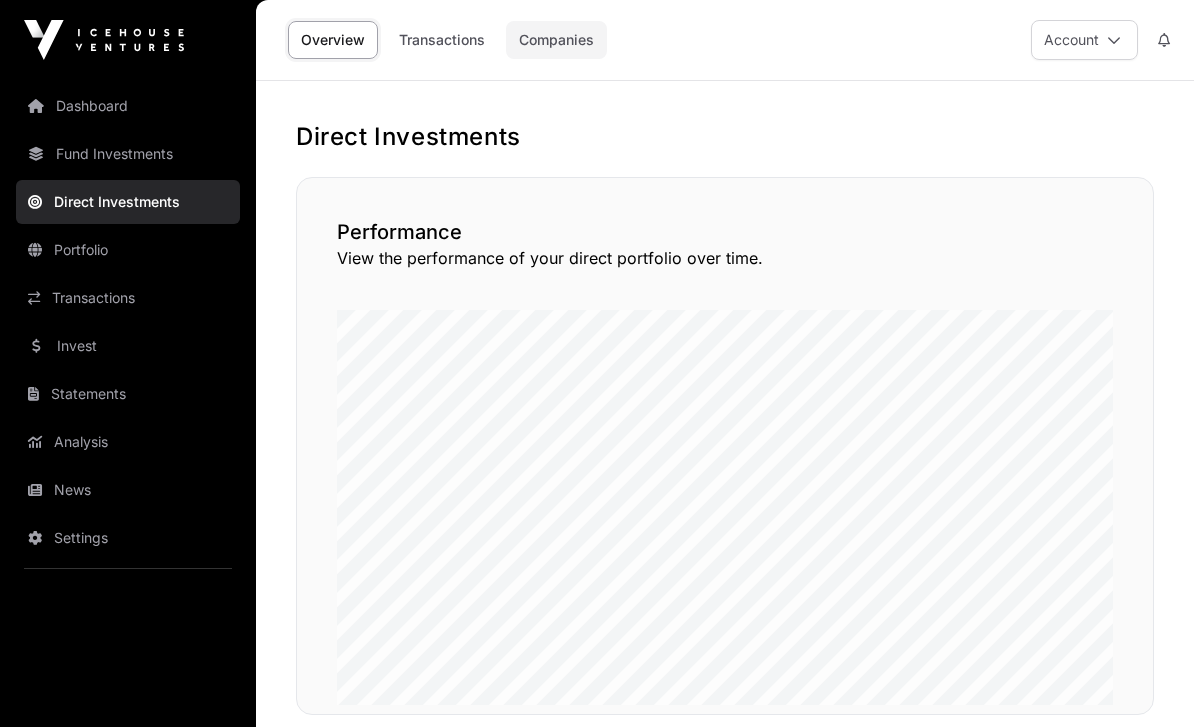 click on "Companies" 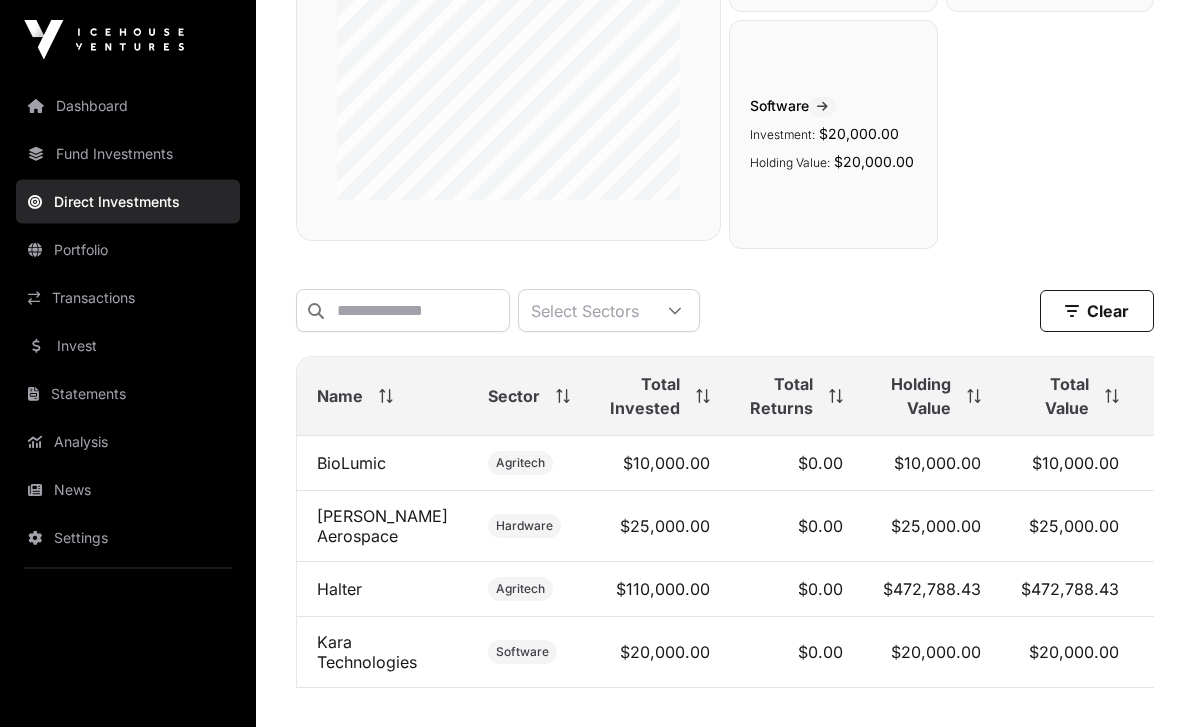 scroll, scrollTop: 486, scrollLeft: 0, axis: vertical 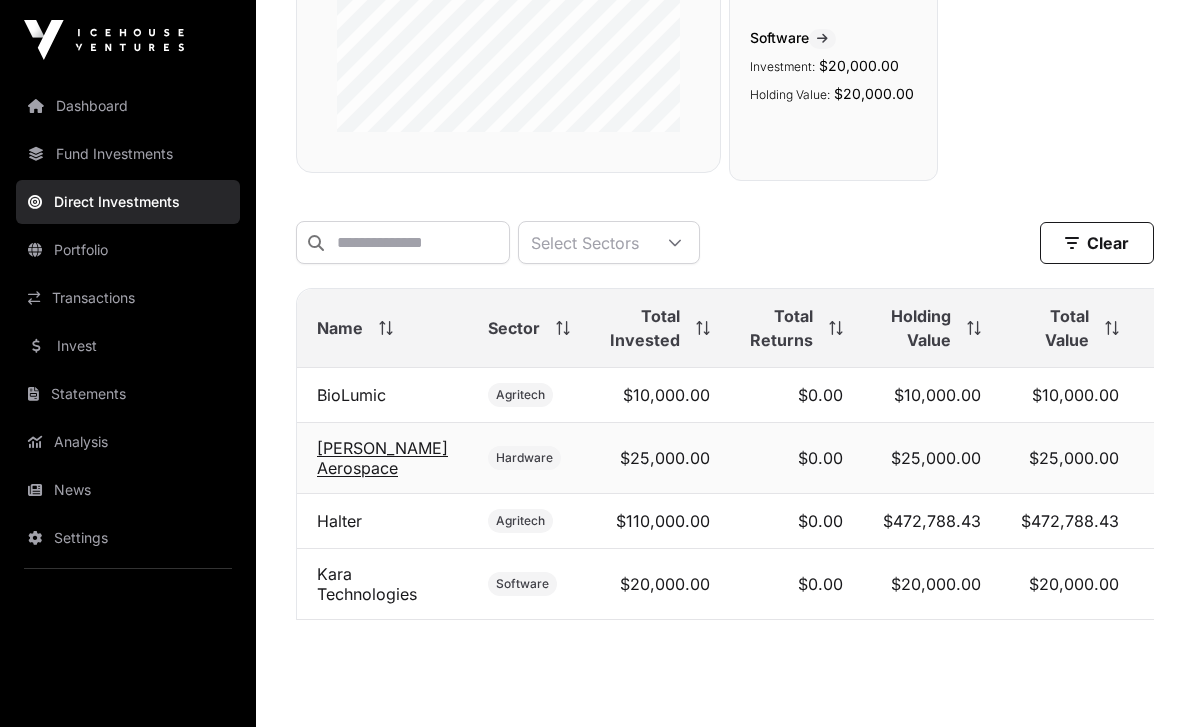 click on "[PERSON_NAME] Aerospace" 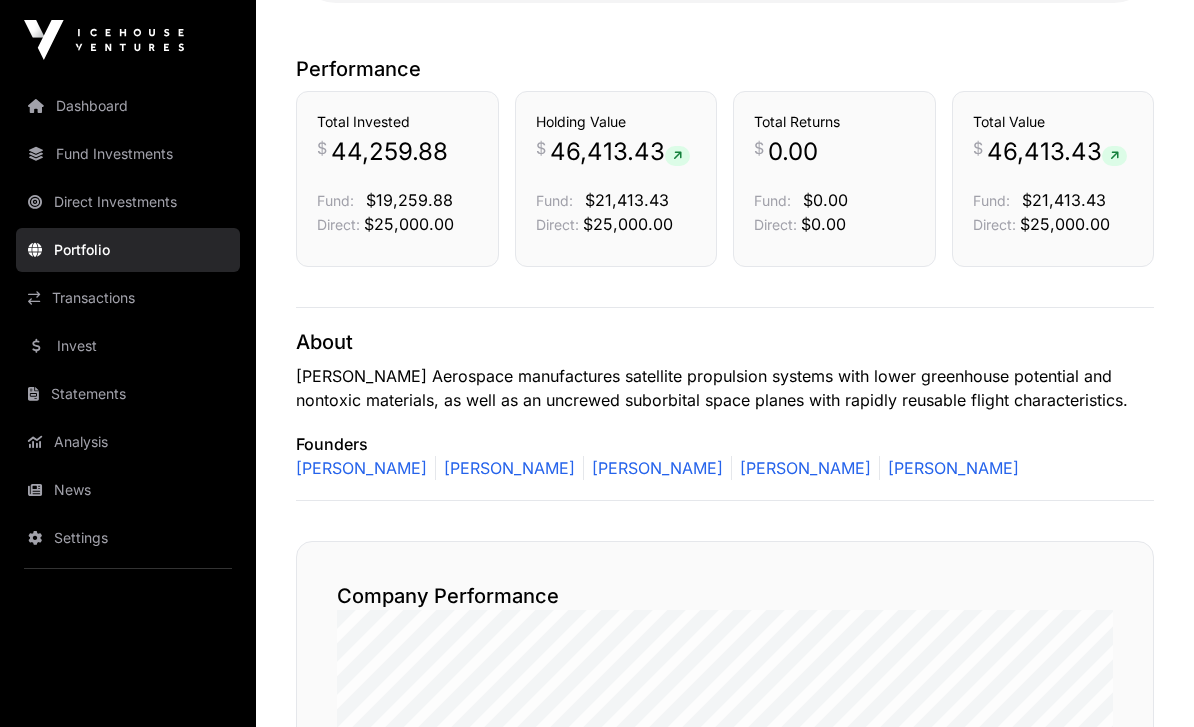 scroll, scrollTop: 0, scrollLeft: 0, axis: both 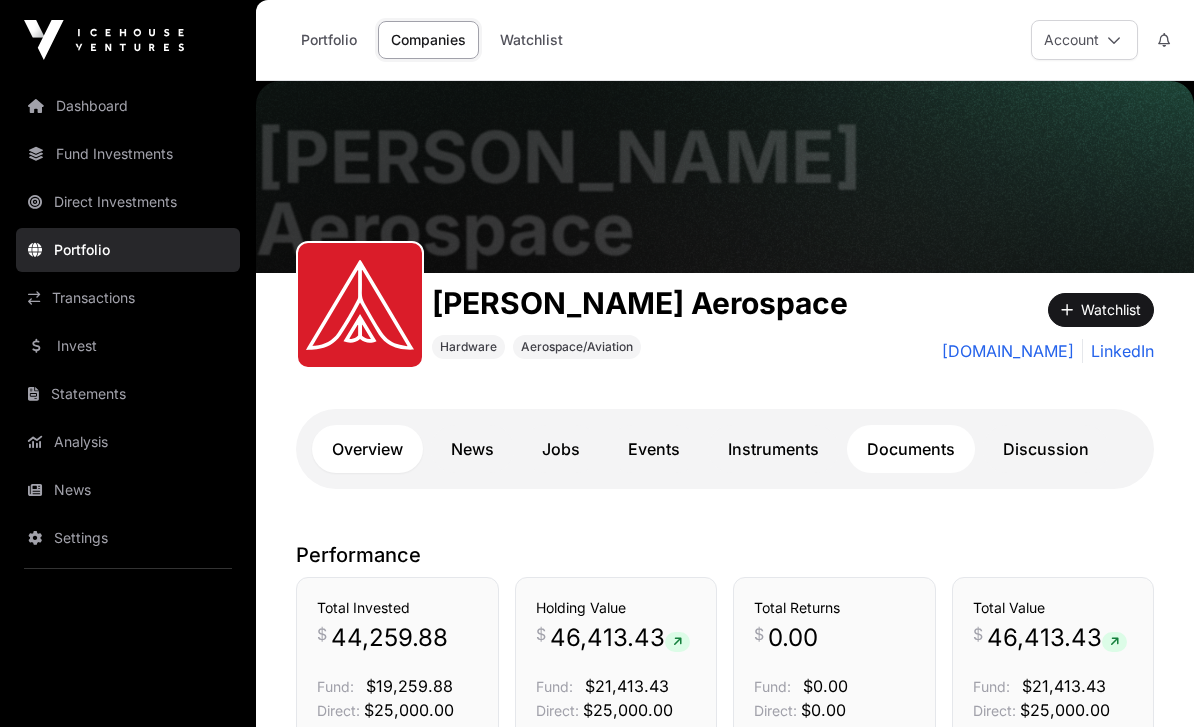 click on "Documents" 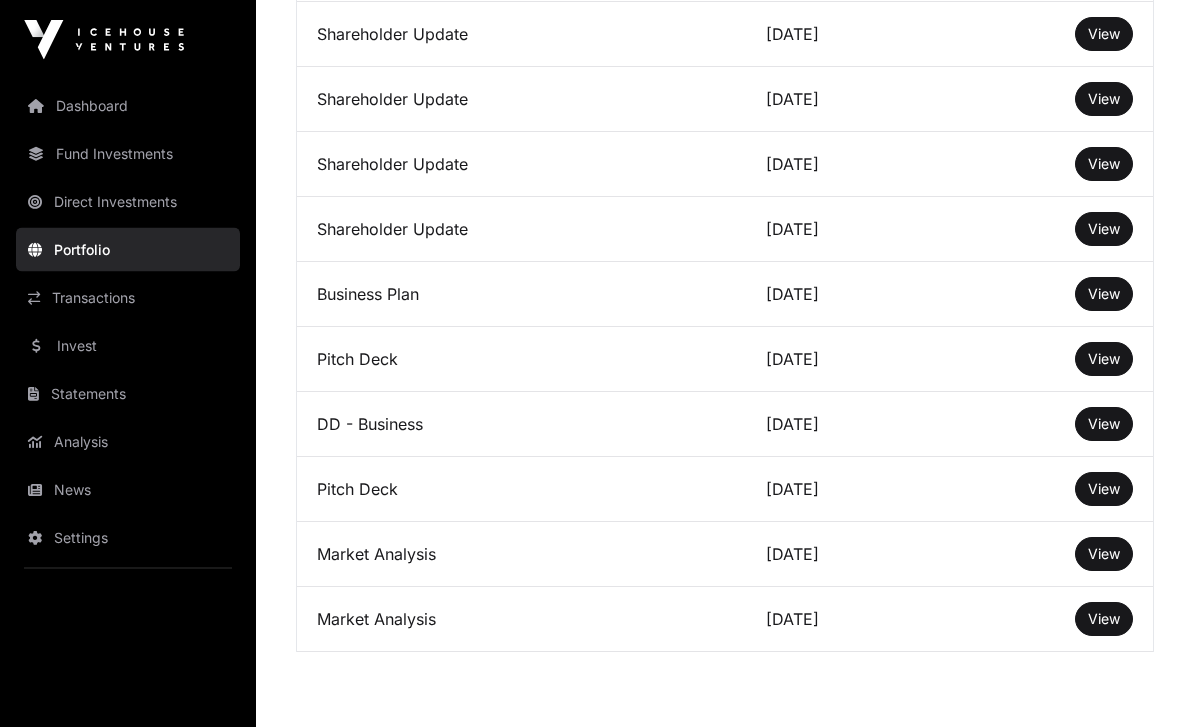 scroll, scrollTop: 2939, scrollLeft: 0, axis: vertical 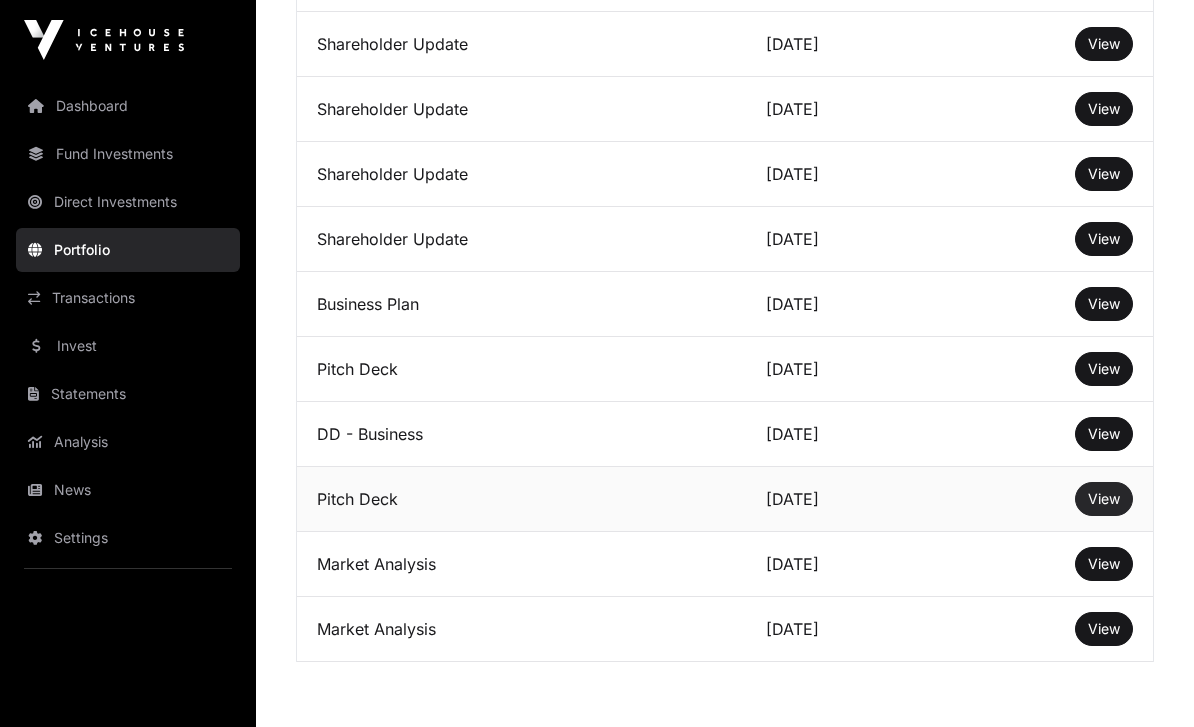 click on "View" 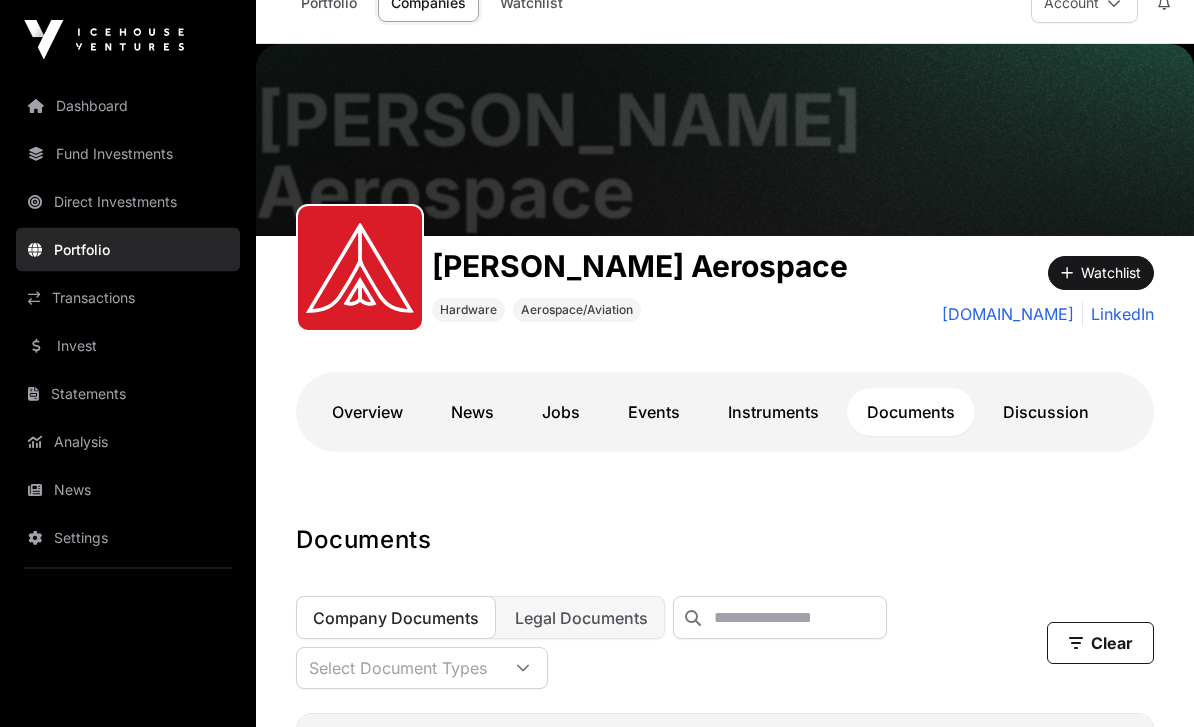 scroll, scrollTop: 0, scrollLeft: 0, axis: both 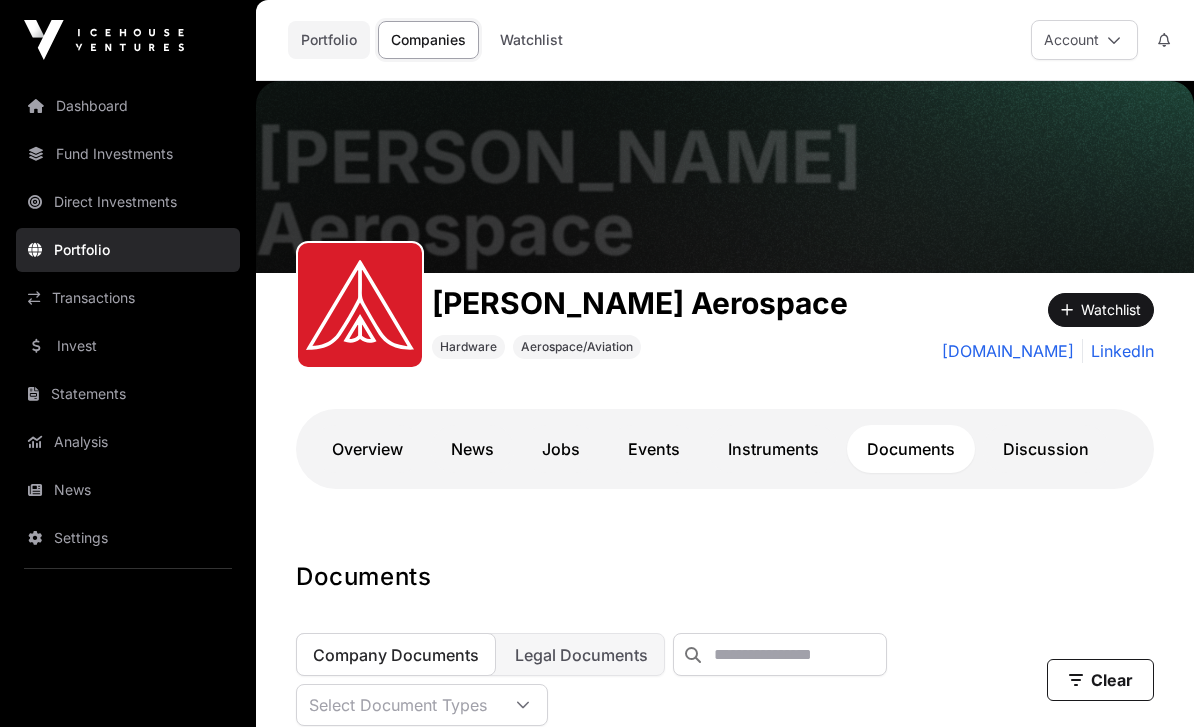 click on "Portfolio" 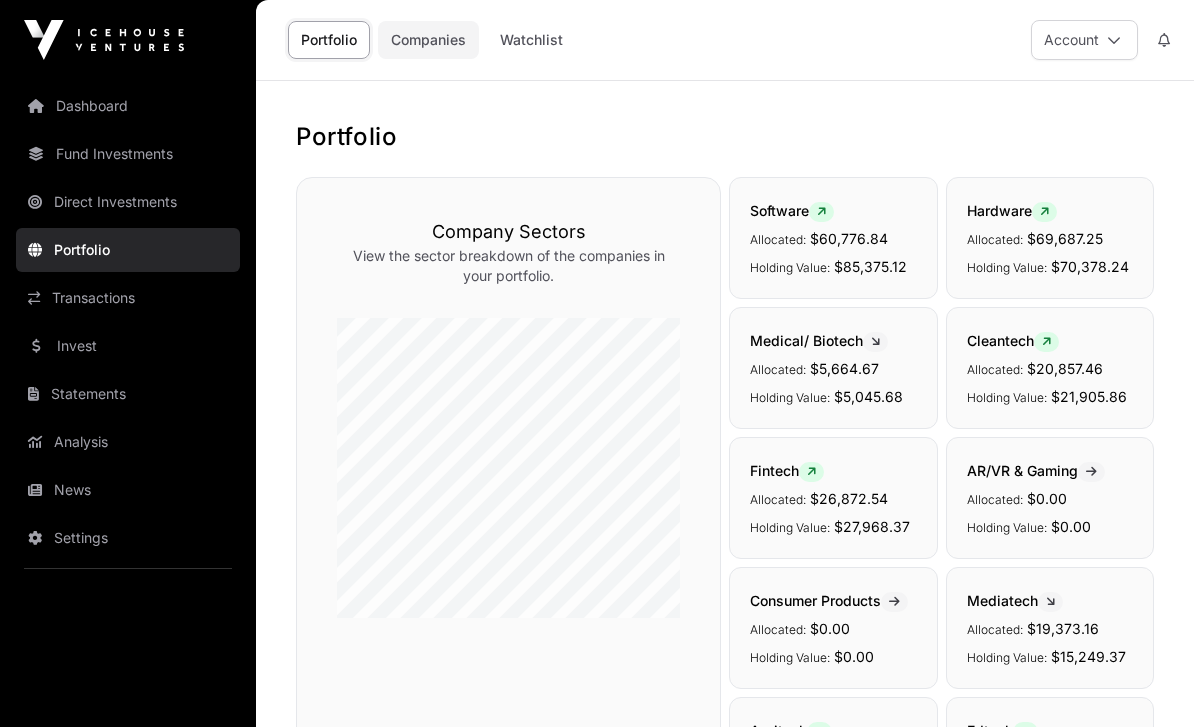 click on "Companies" 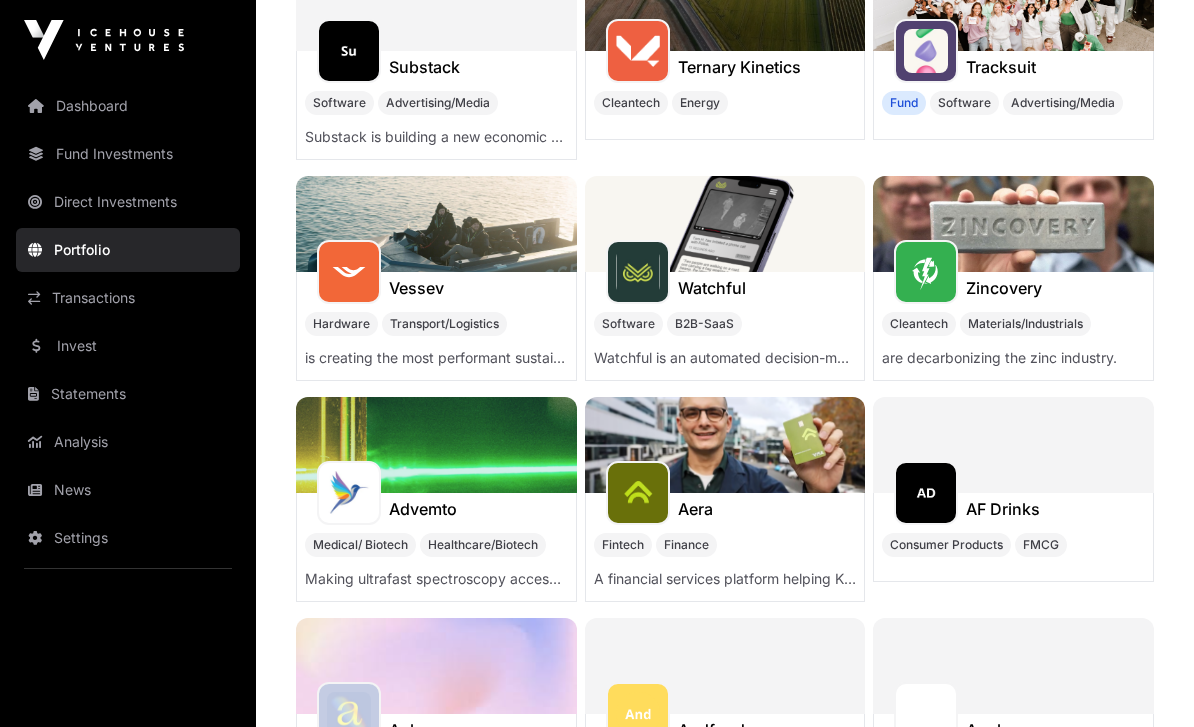 scroll, scrollTop: 1489, scrollLeft: 0, axis: vertical 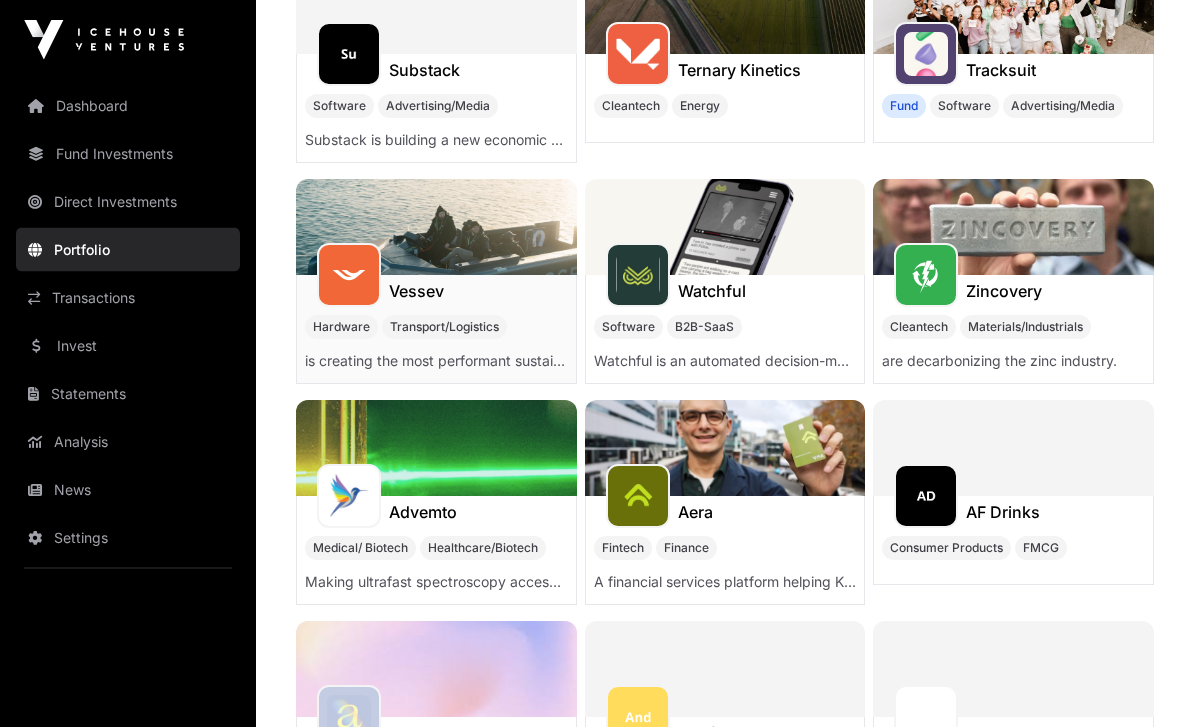 click on "Vessev" 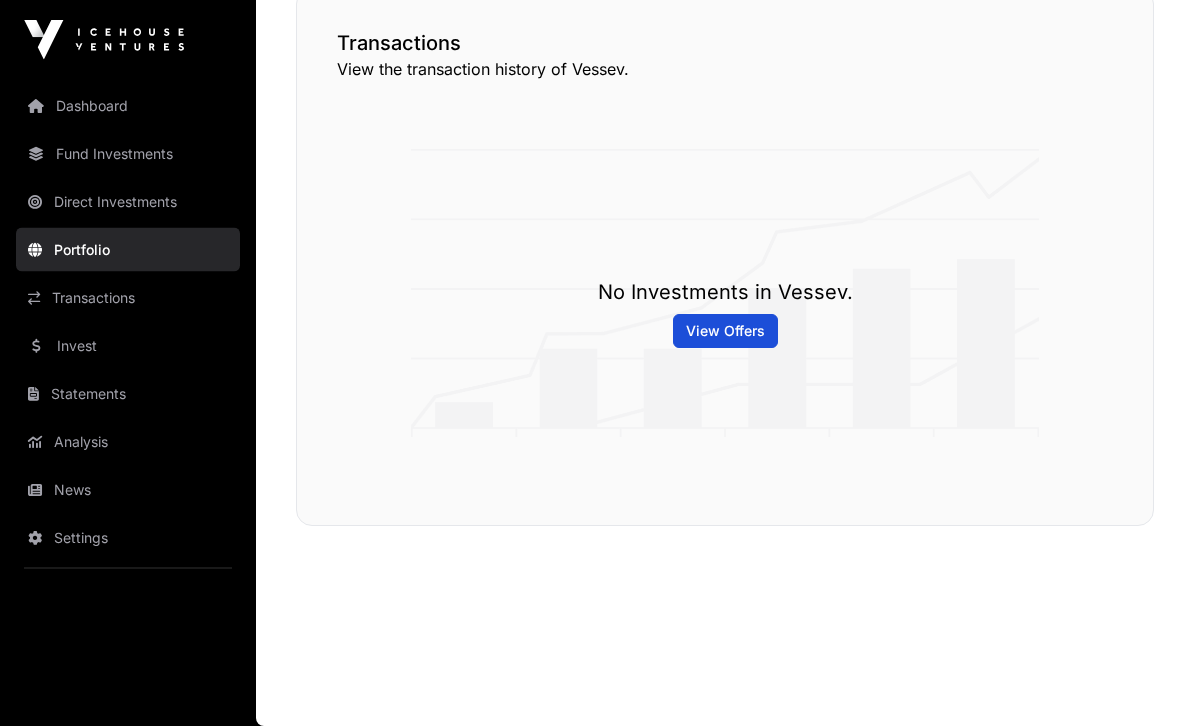 scroll, scrollTop: 0, scrollLeft: 0, axis: both 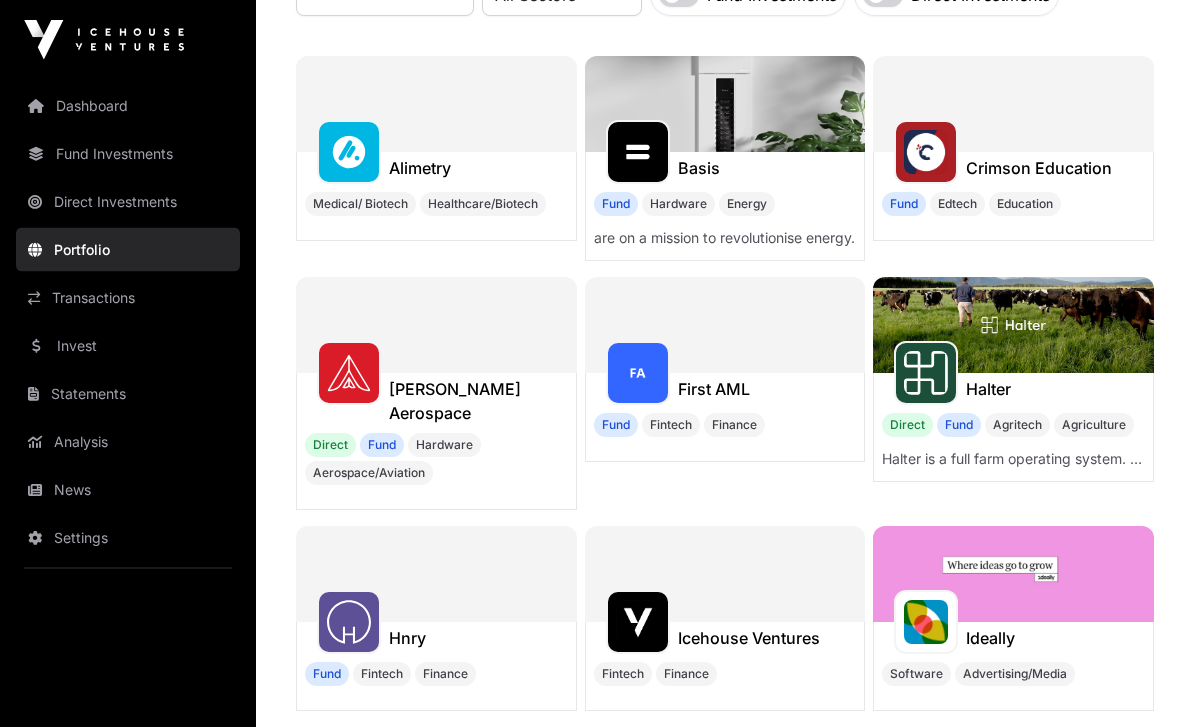click 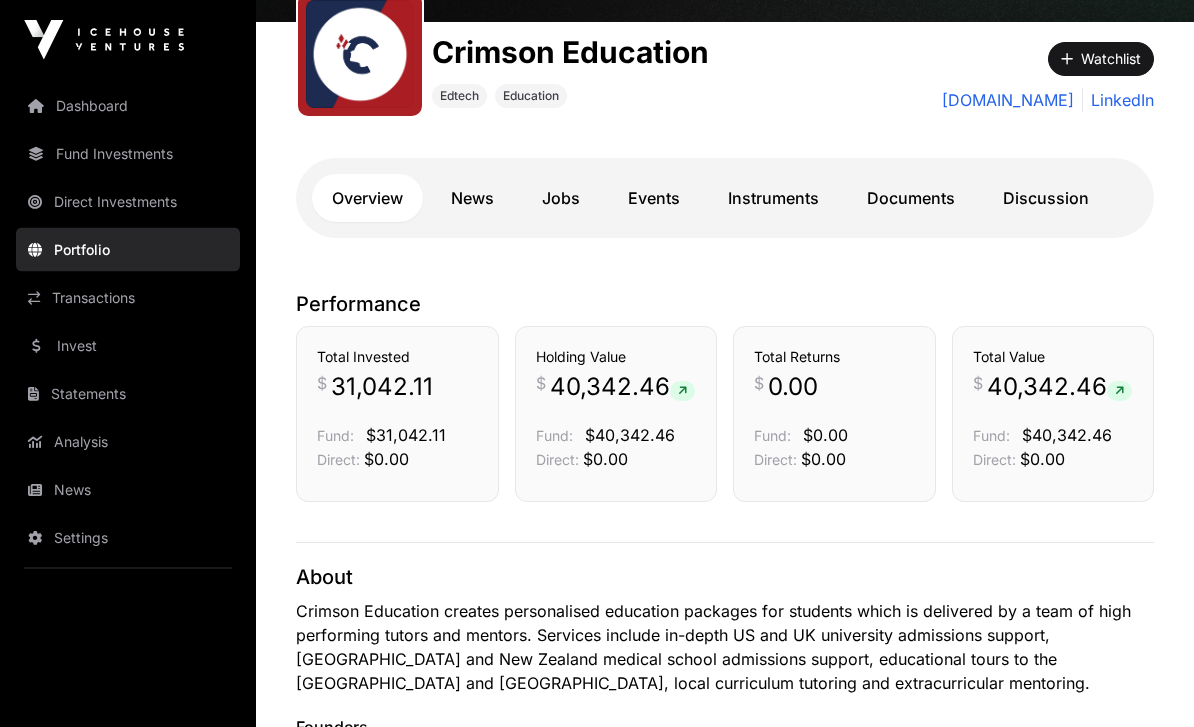 scroll, scrollTop: 0, scrollLeft: 0, axis: both 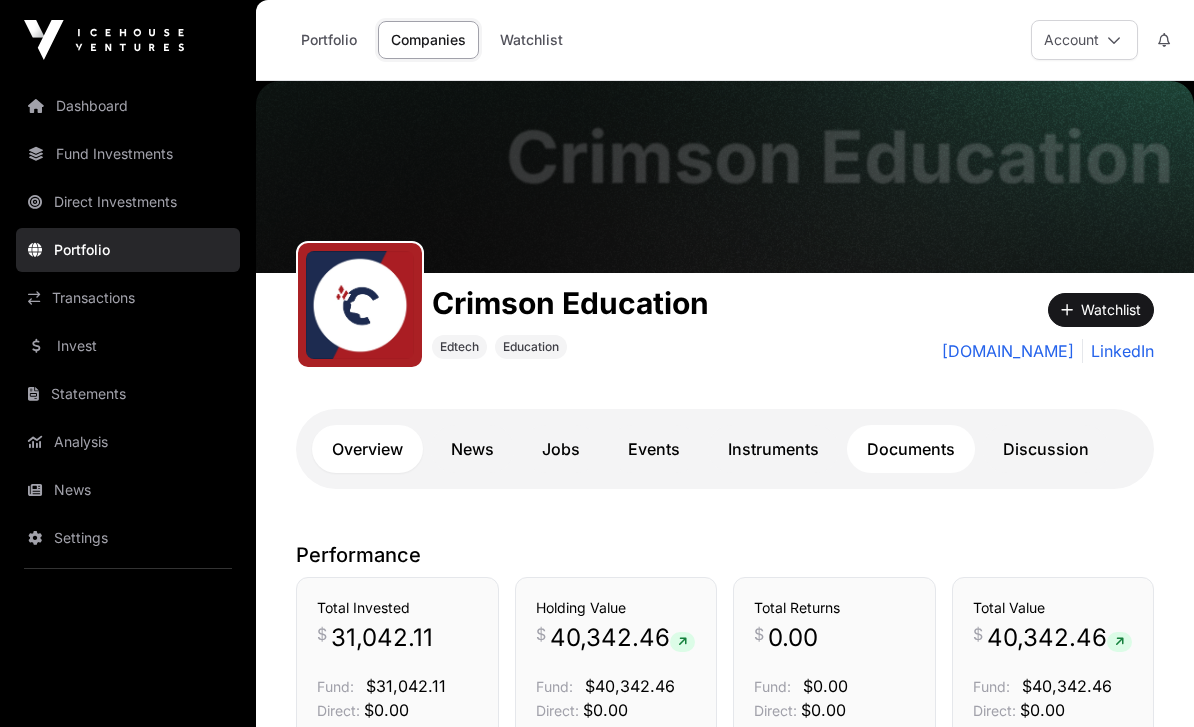 click on "Documents" 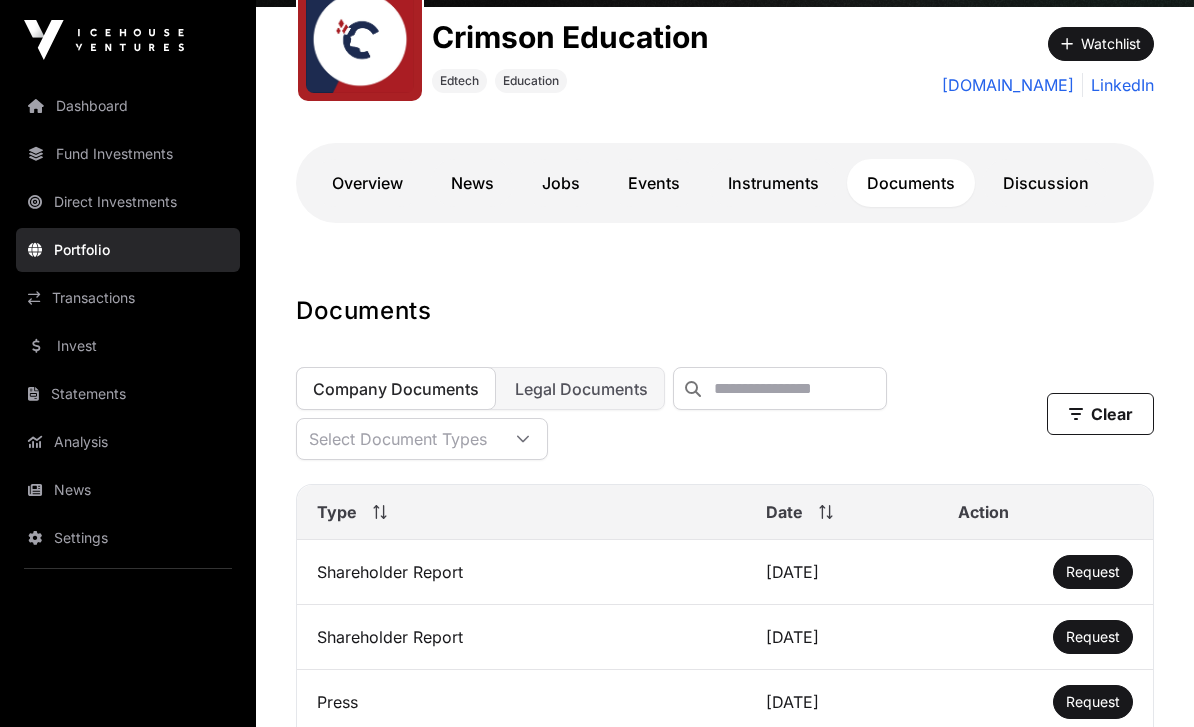 scroll, scrollTop: 0, scrollLeft: 0, axis: both 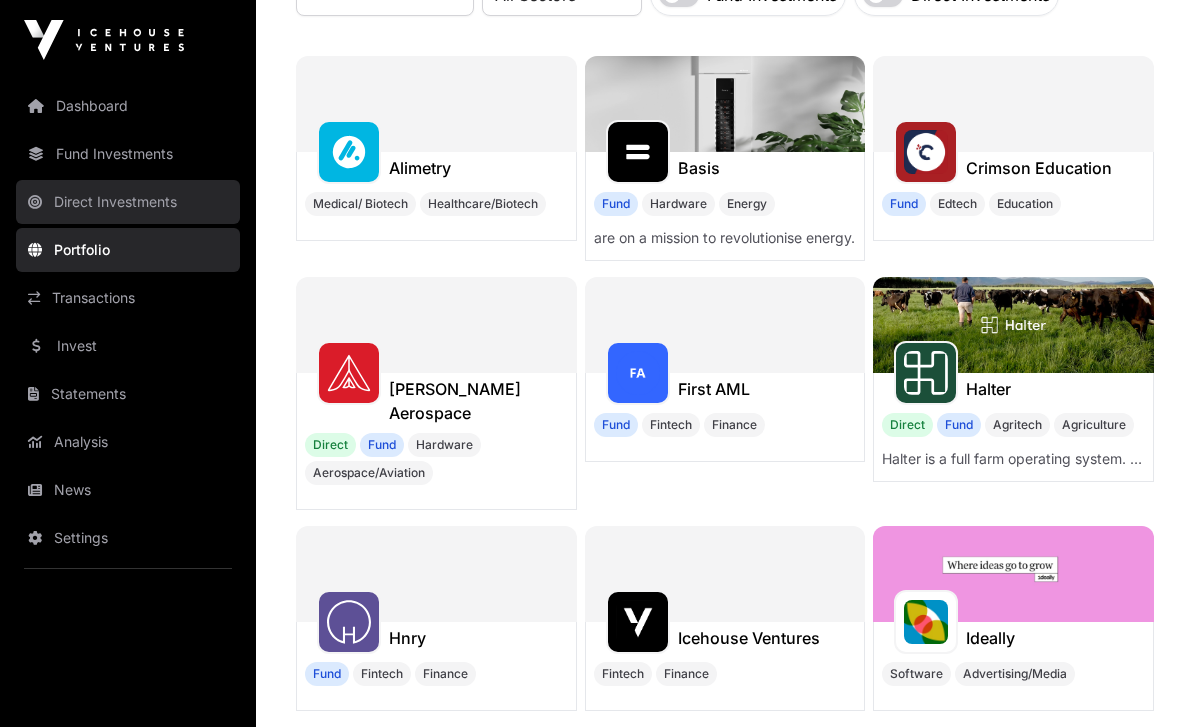 click on "Direct Investments" 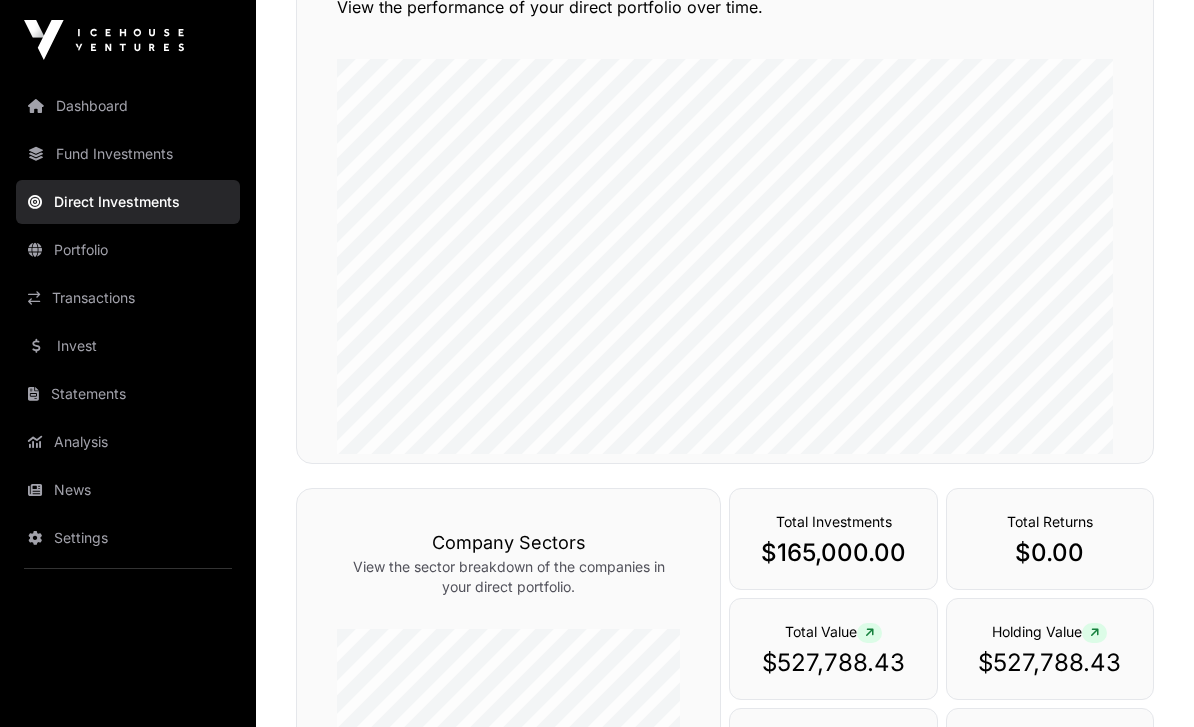 scroll, scrollTop: 0, scrollLeft: 0, axis: both 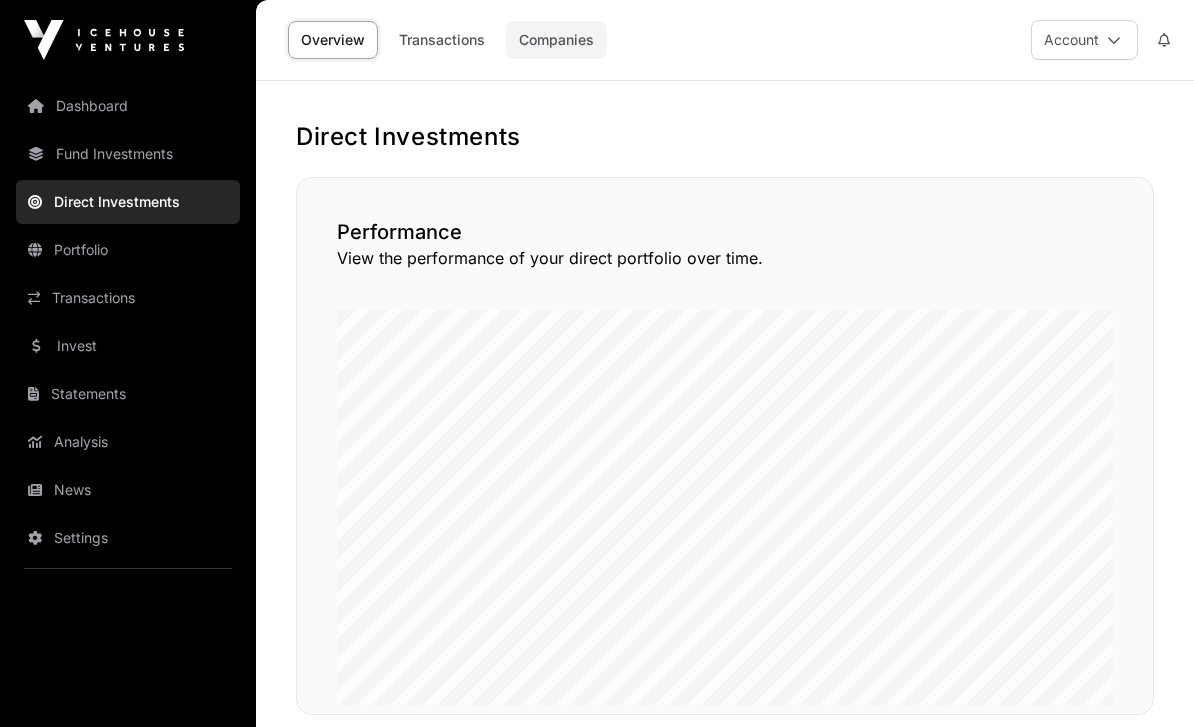 click on "Companies" 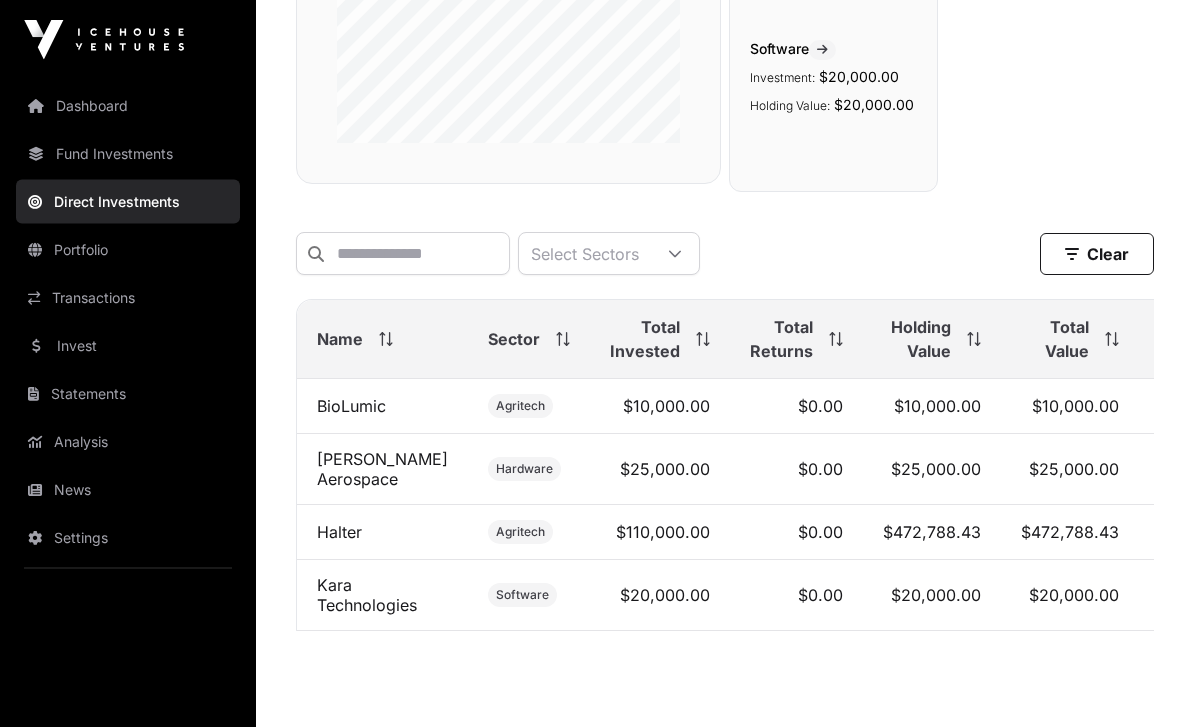 scroll, scrollTop: 473, scrollLeft: 0, axis: vertical 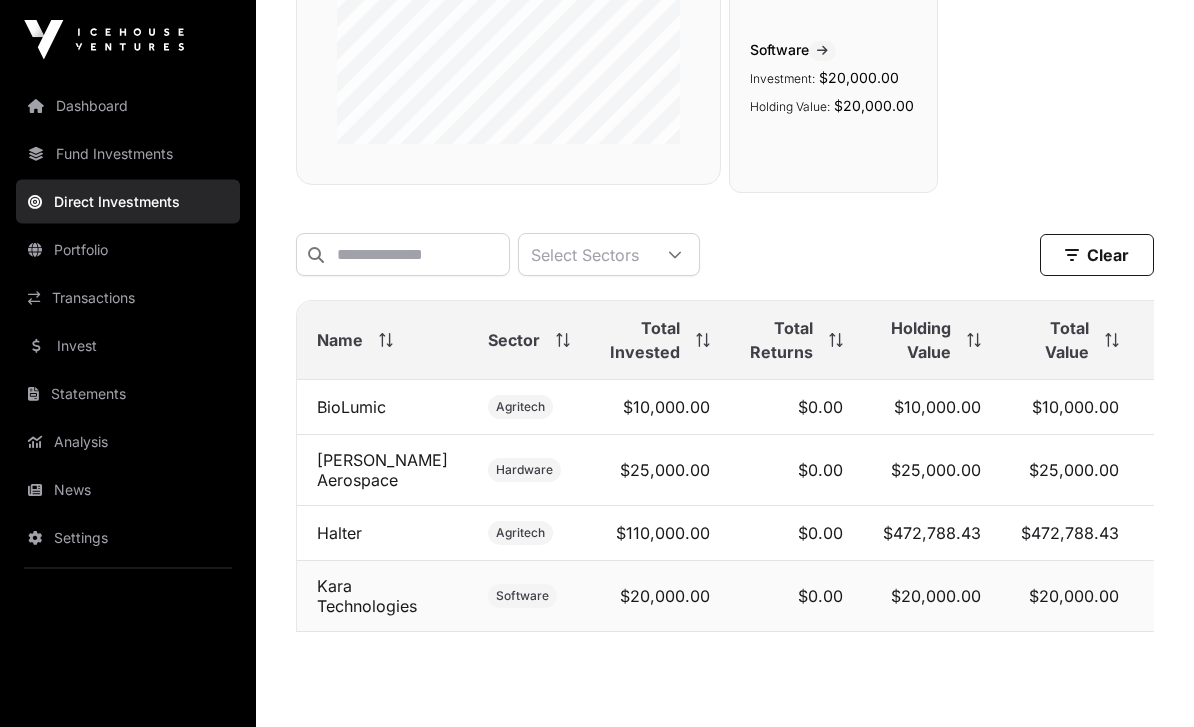 click on "Kara Technologies" 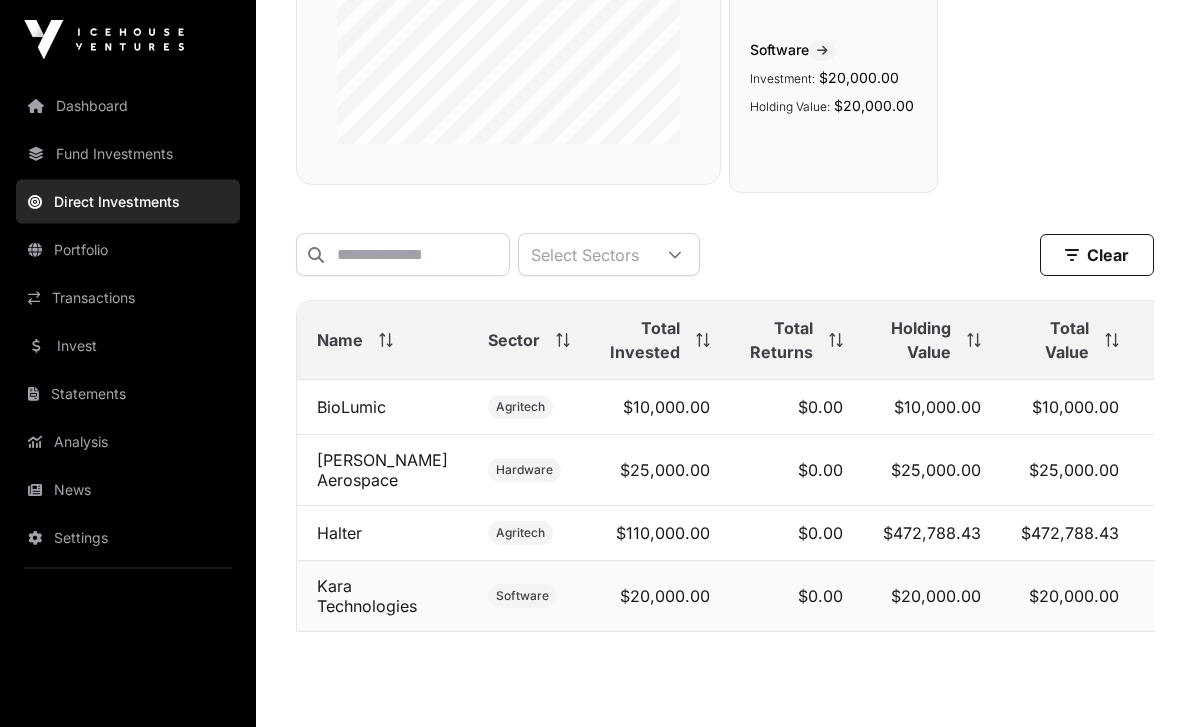 click on "Kara Technologies" 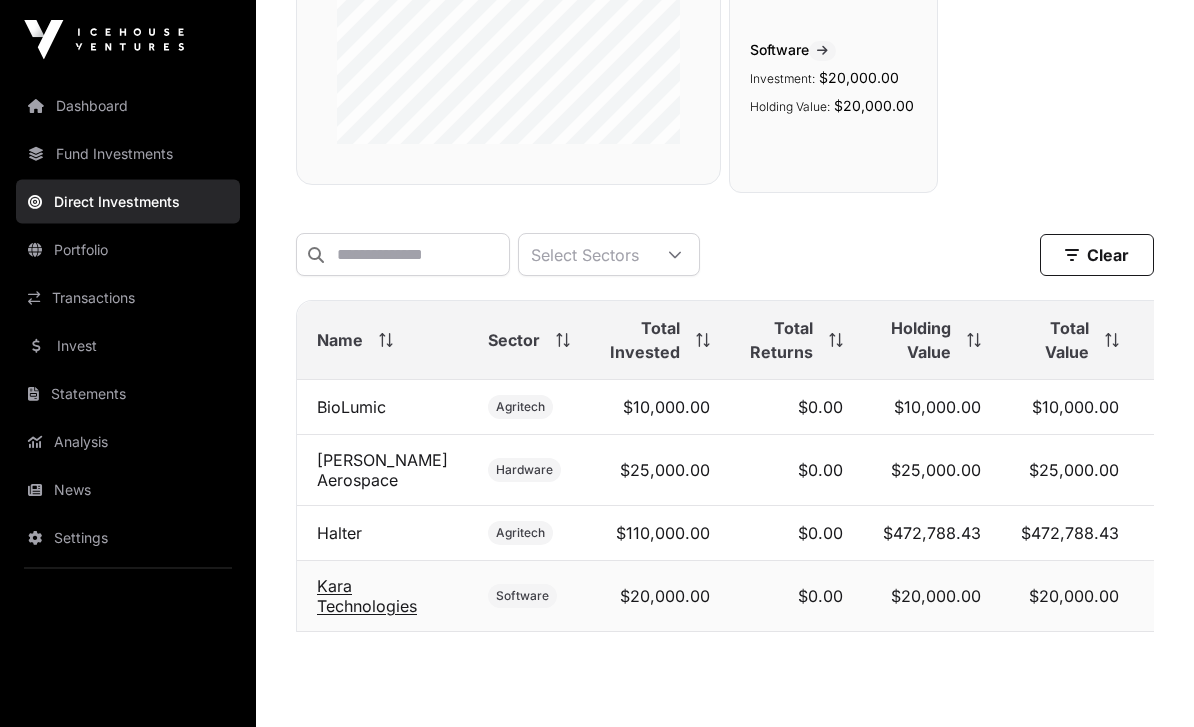 click on "Kara Technologies" 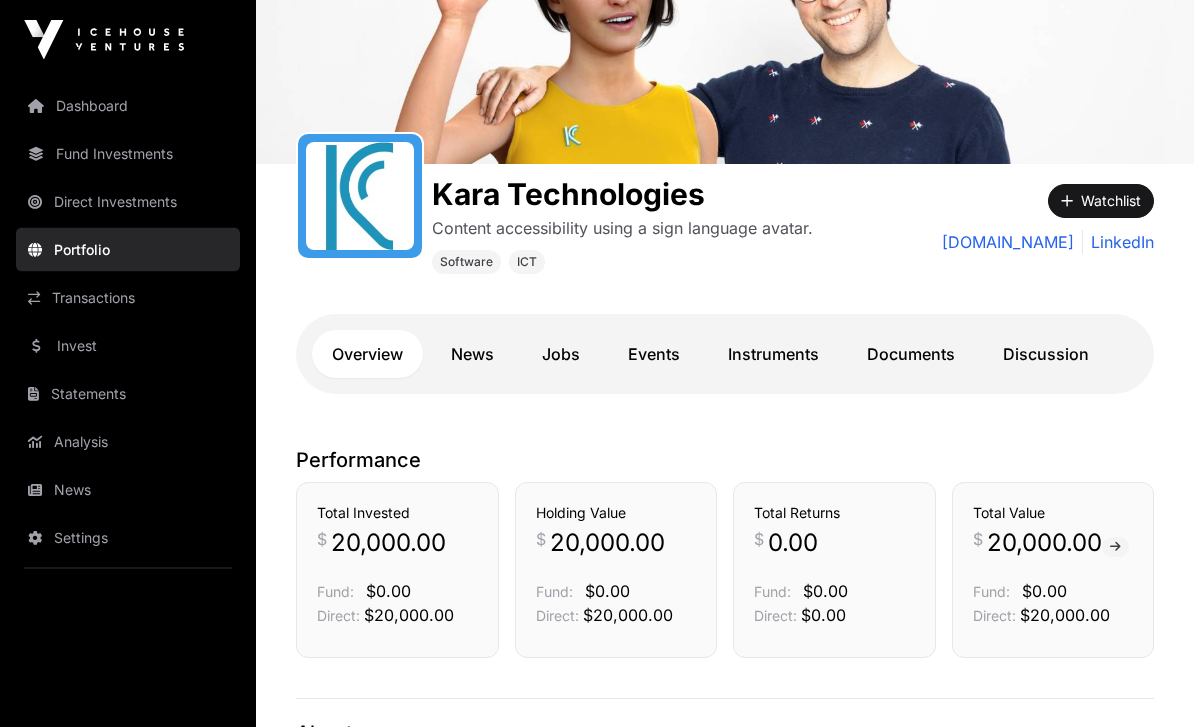 scroll, scrollTop: 174, scrollLeft: 0, axis: vertical 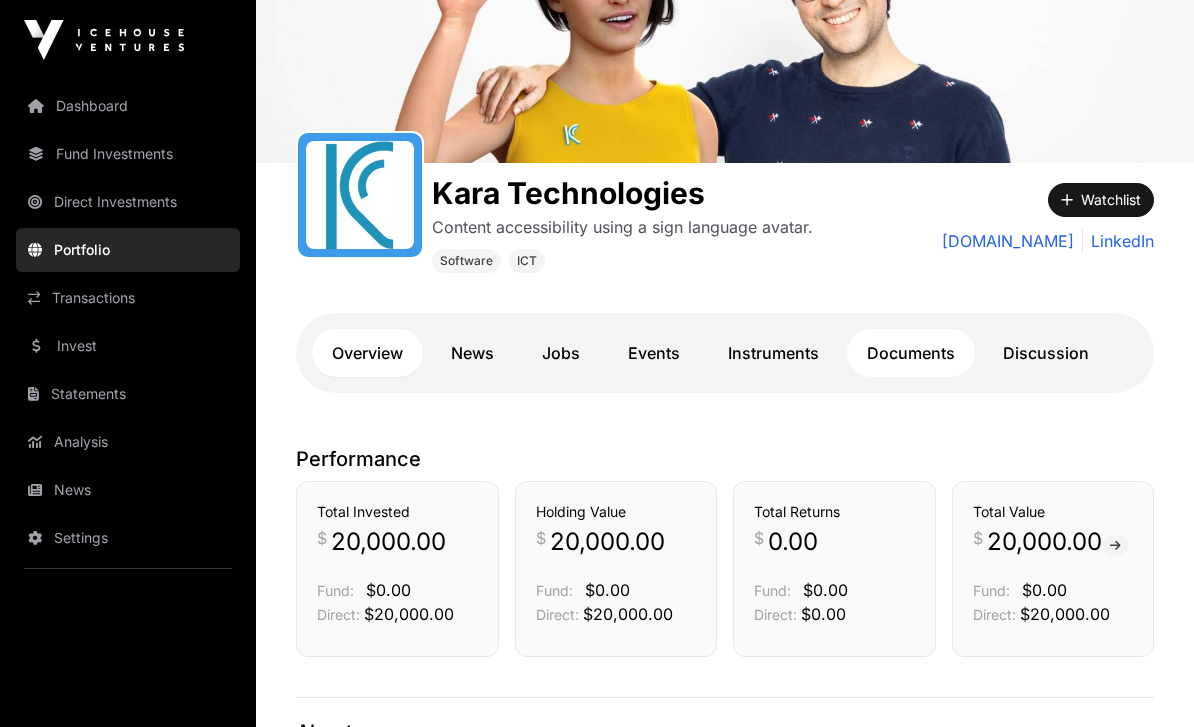 click on "Documents" 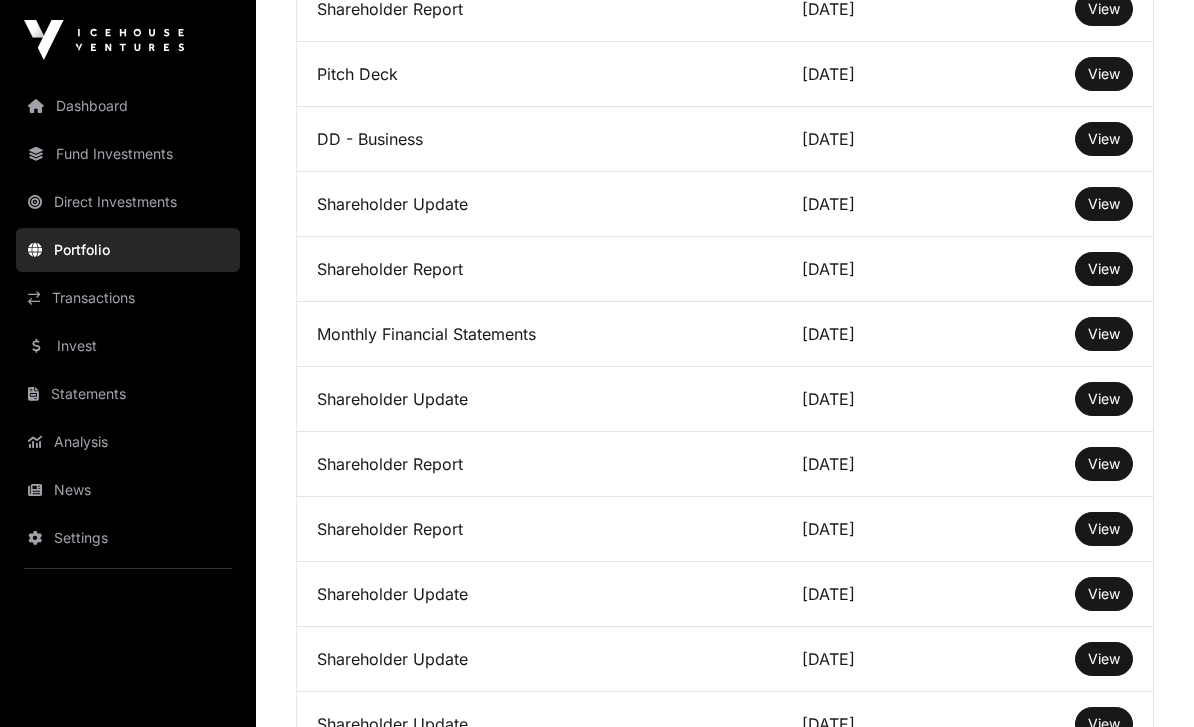 scroll, scrollTop: 1619, scrollLeft: 0, axis: vertical 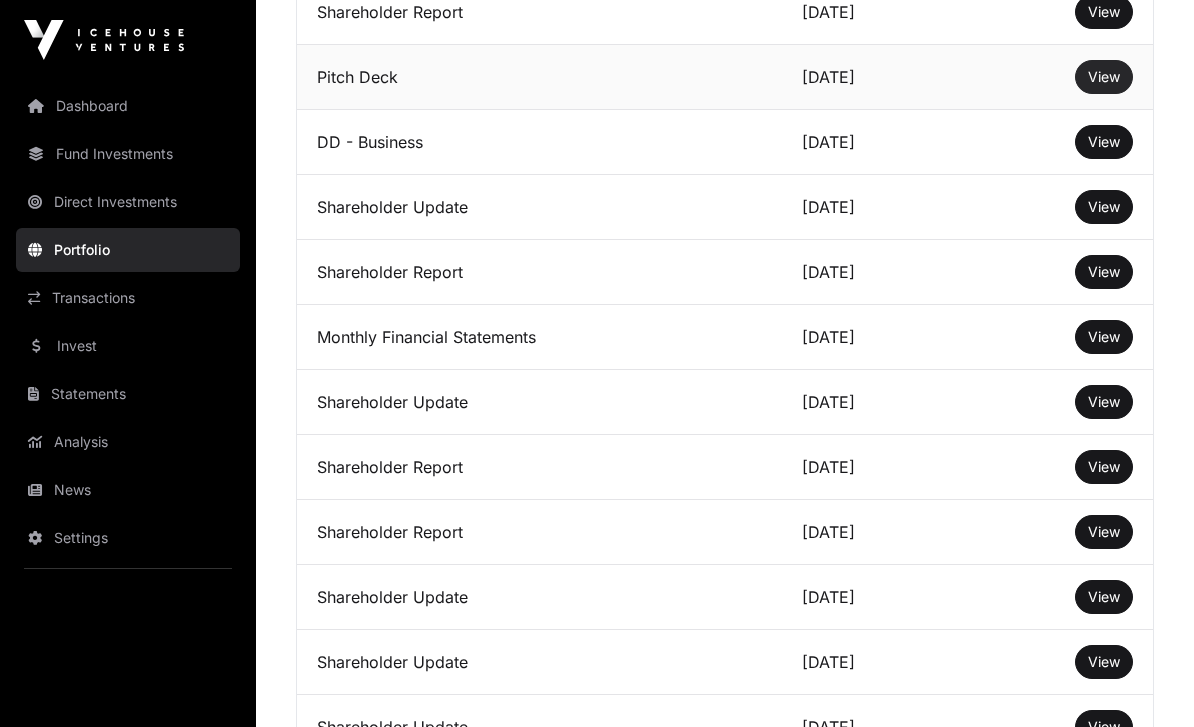 click on "View" 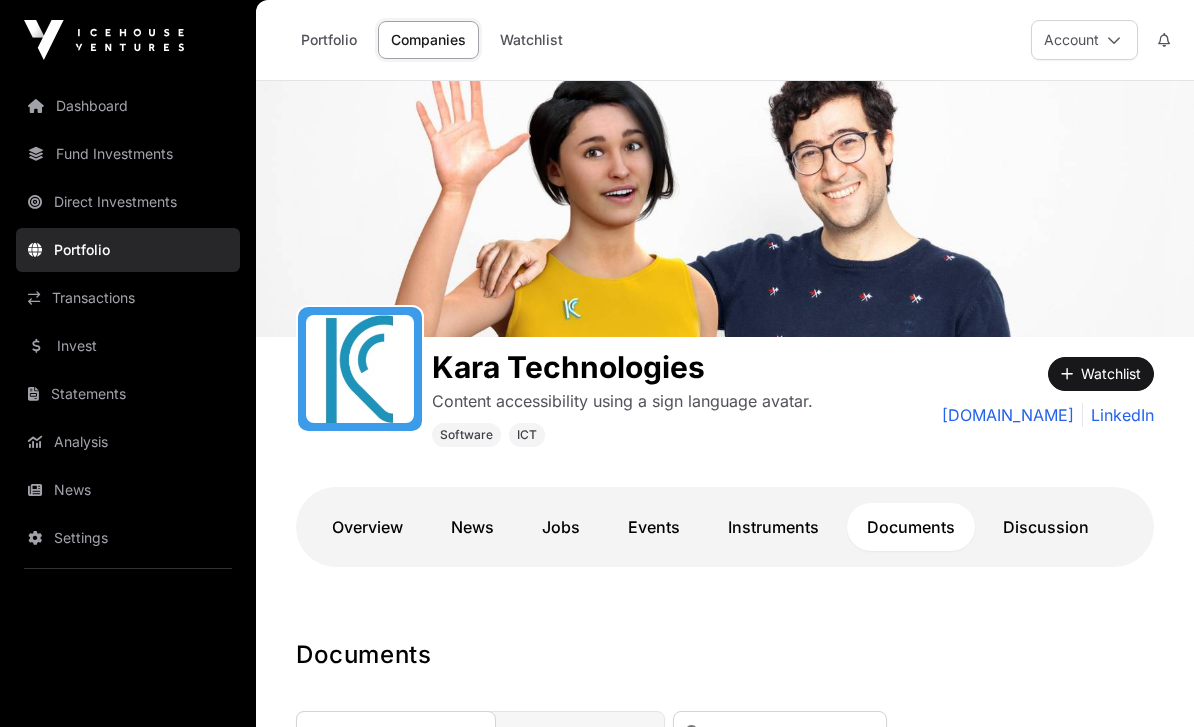 scroll, scrollTop: 1, scrollLeft: 0, axis: vertical 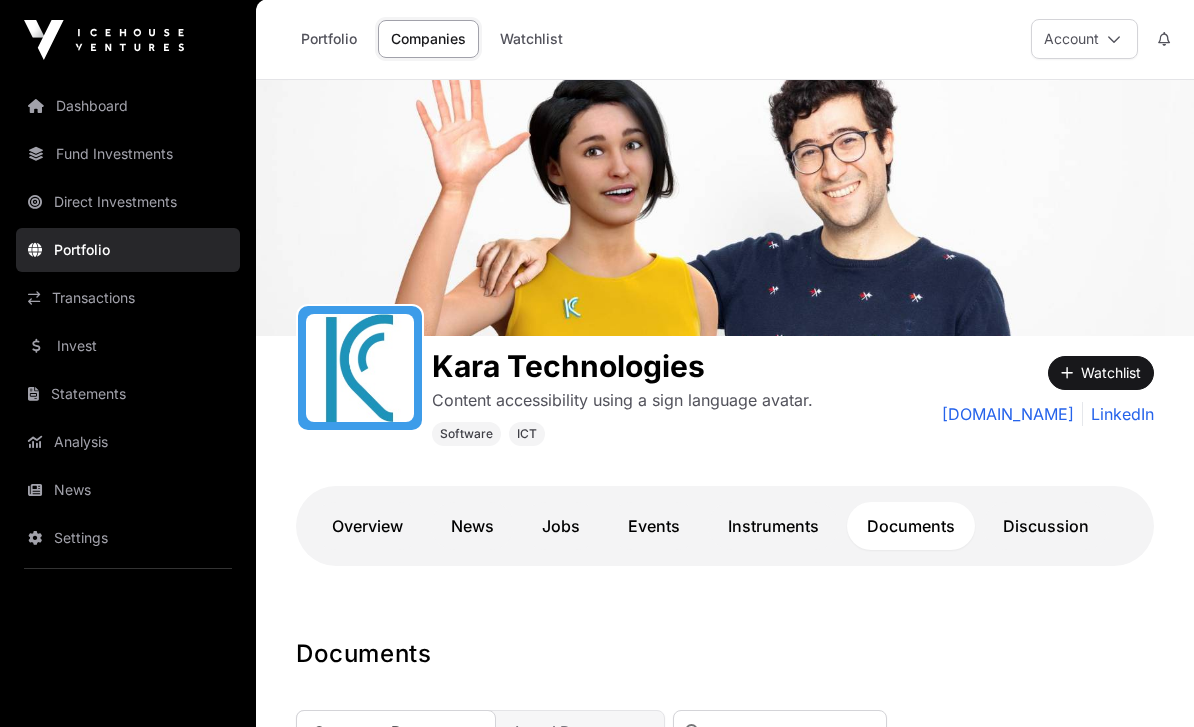 click on "Companies" 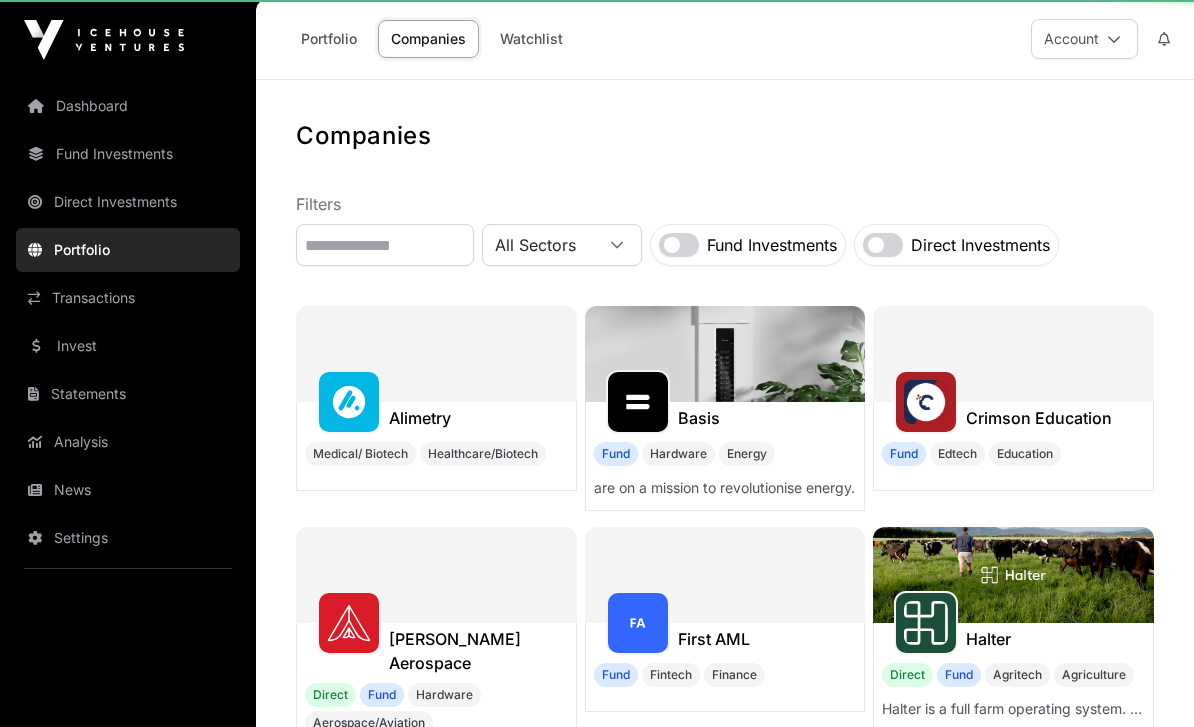 click 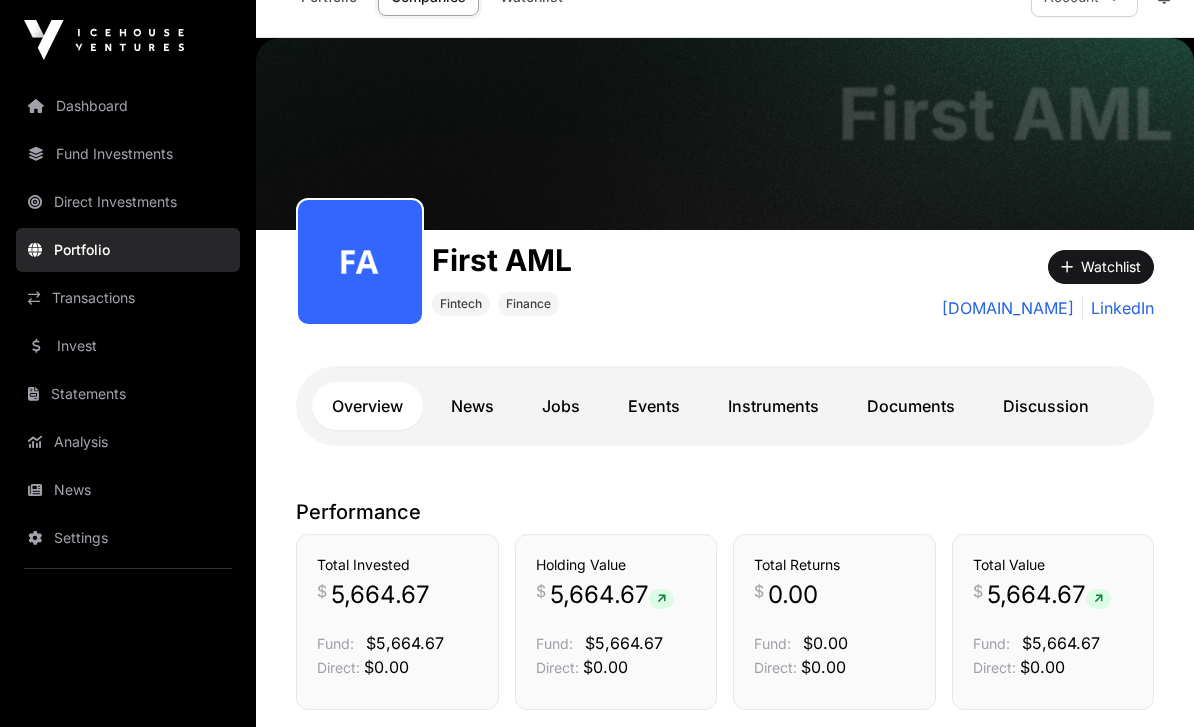 scroll, scrollTop: 44, scrollLeft: 0, axis: vertical 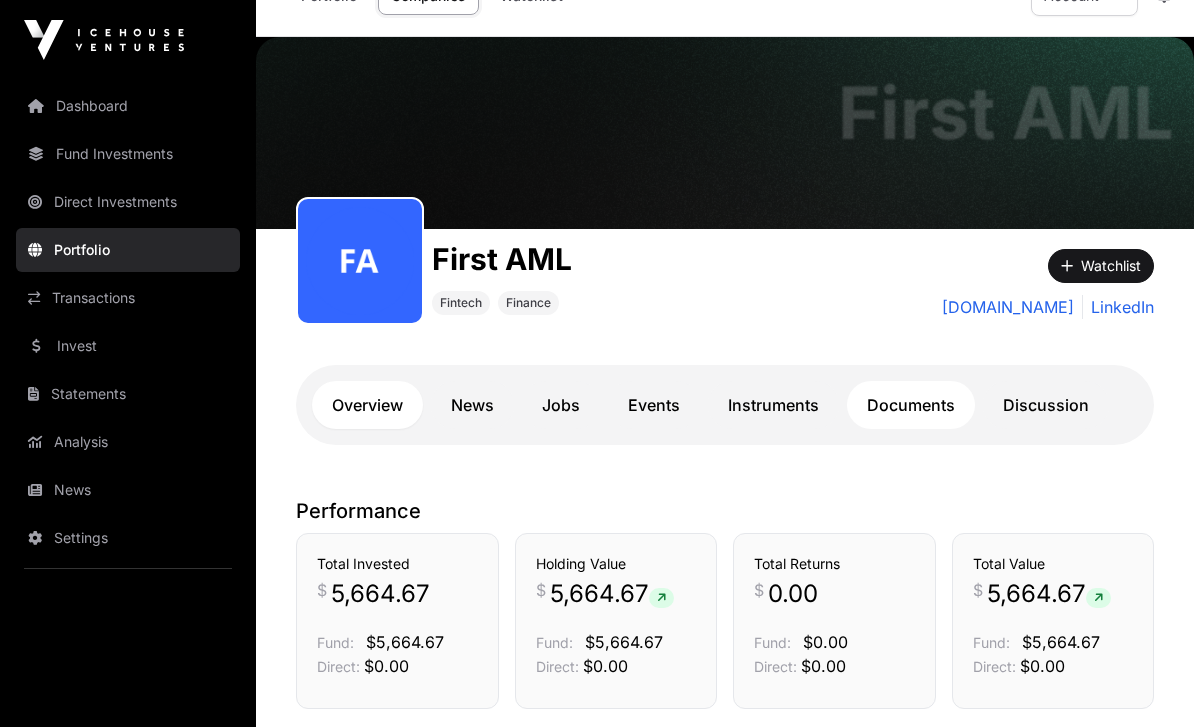 click on "Documents" 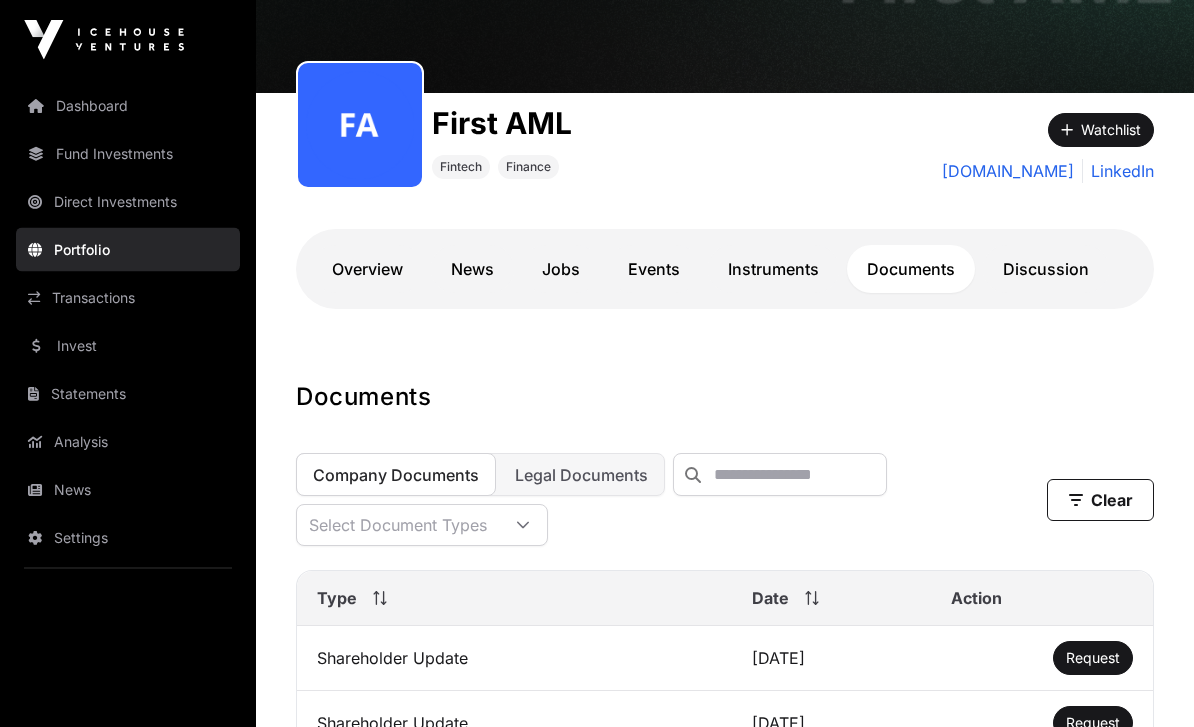 scroll, scrollTop: 0, scrollLeft: 0, axis: both 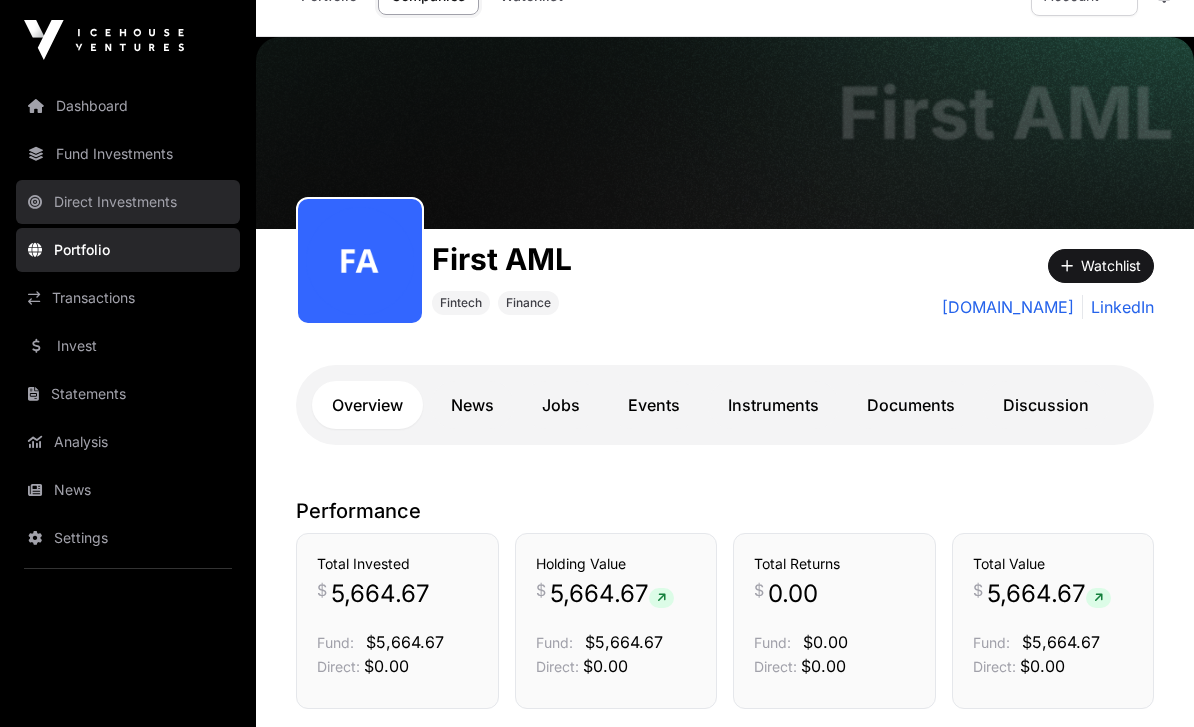 click on "Direct Investments" 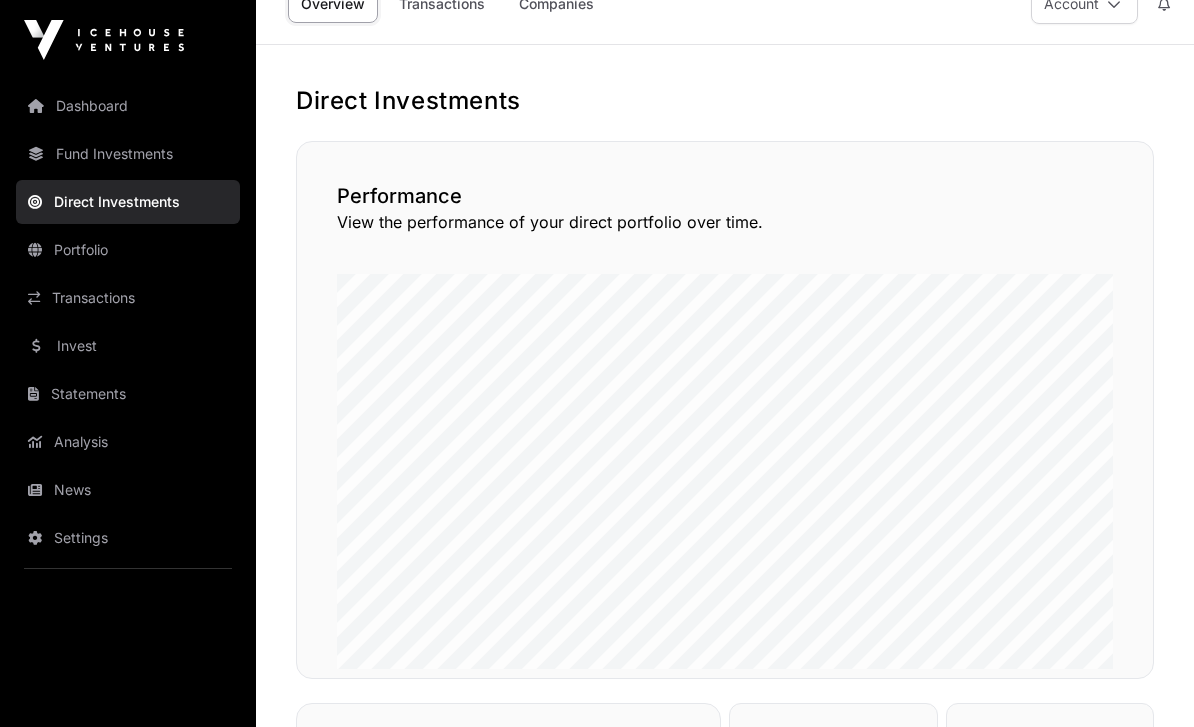 scroll, scrollTop: 0, scrollLeft: 0, axis: both 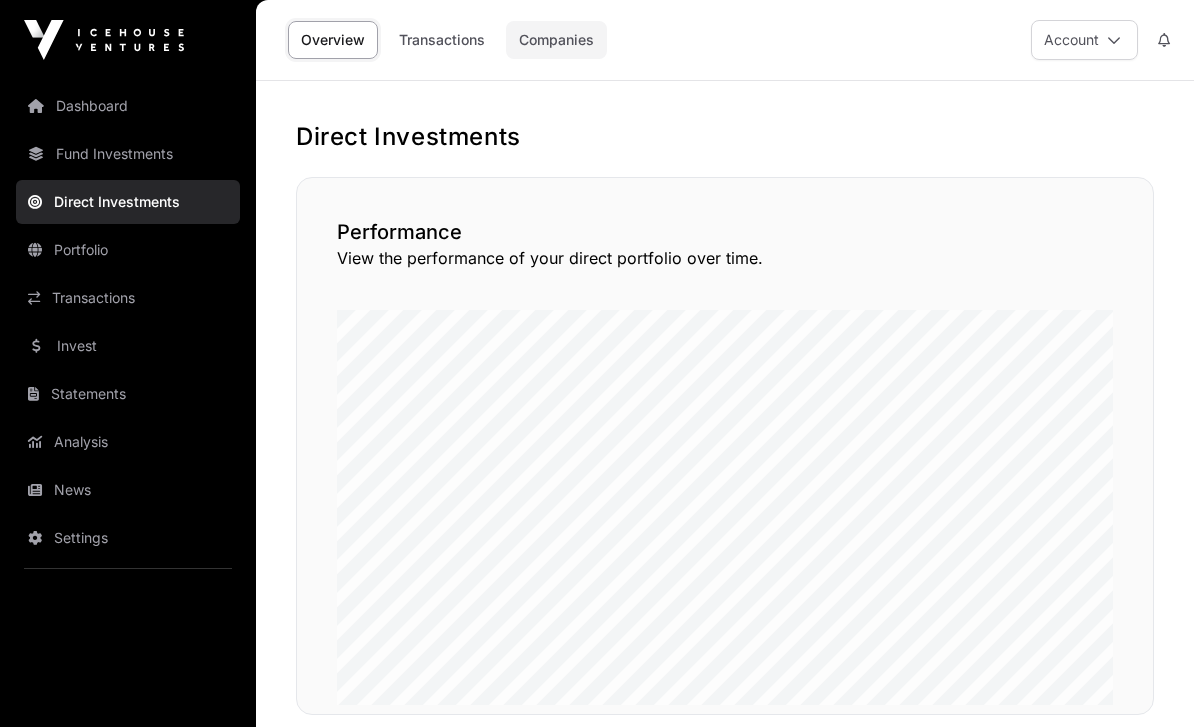 click on "Companies" 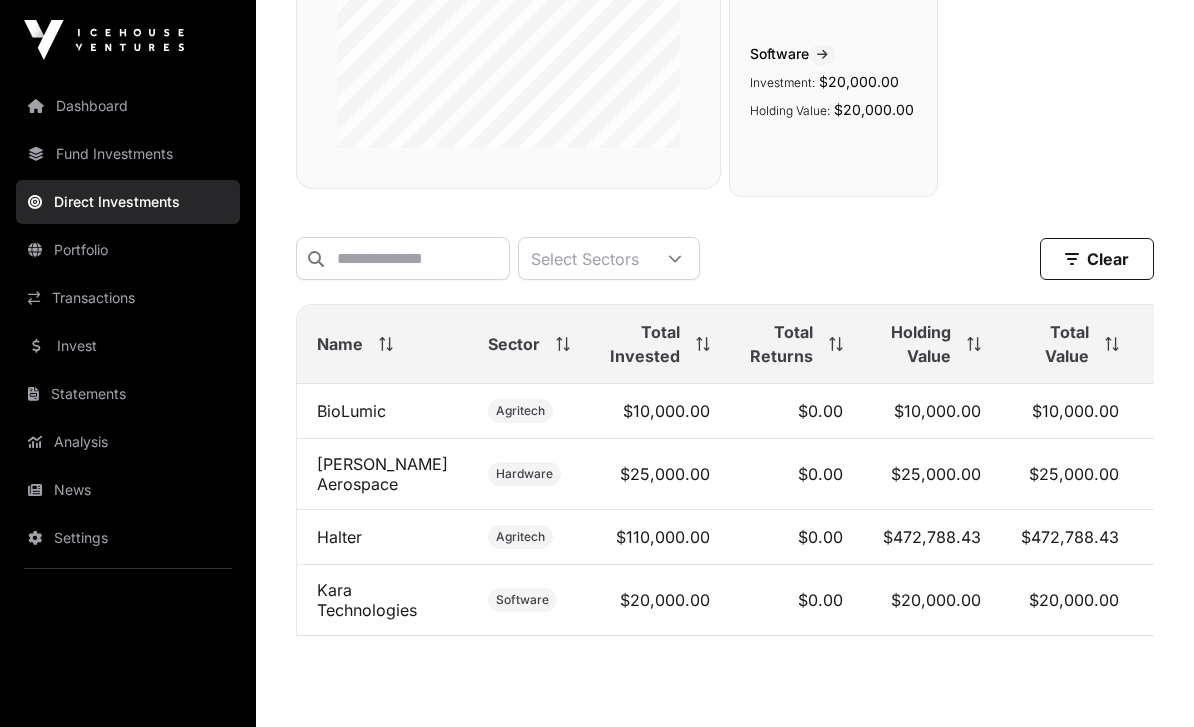 scroll, scrollTop: 486, scrollLeft: 0, axis: vertical 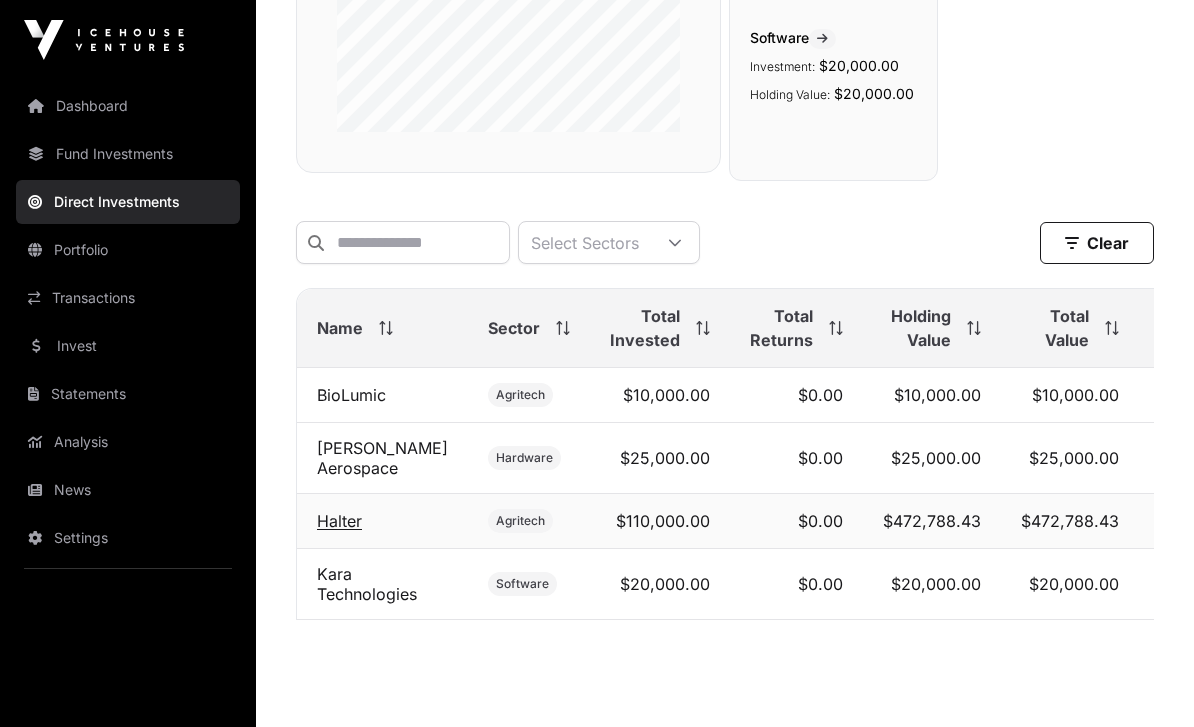 click on "Halter" 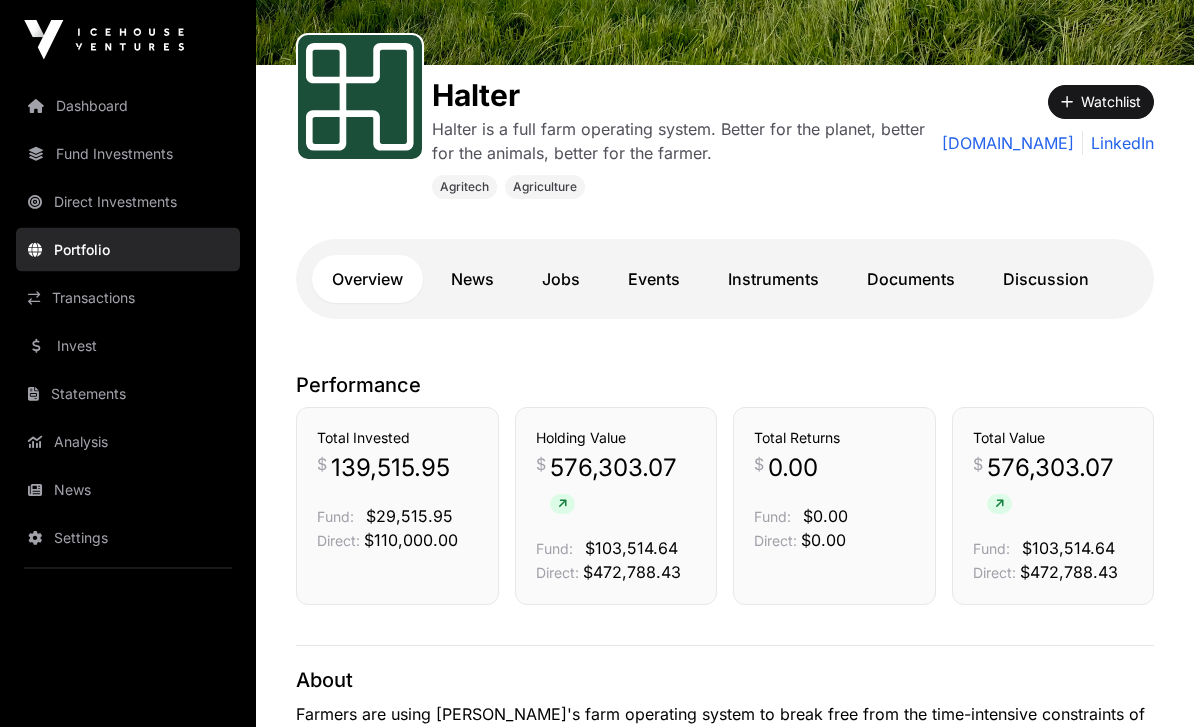 scroll, scrollTop: 274, scrollLeft: 0, axis: vertical 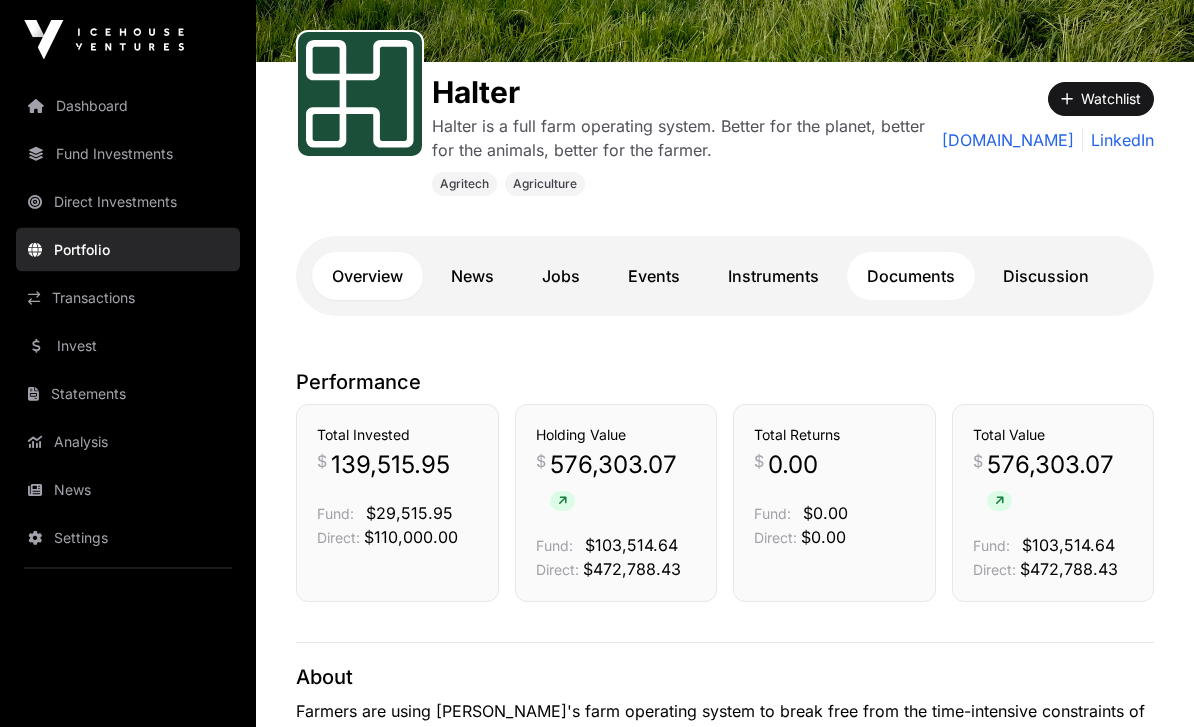 click on "Documents" 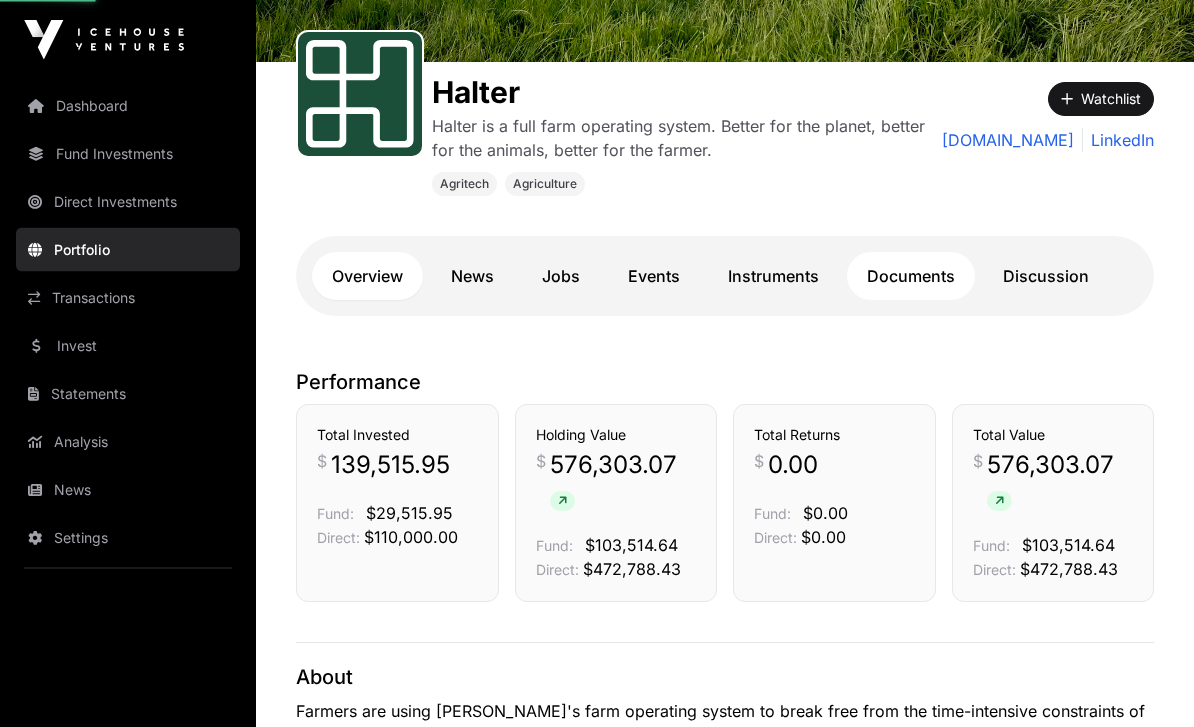scroll, scrollTop: 275, scrollLeft: 0, axis: vertical 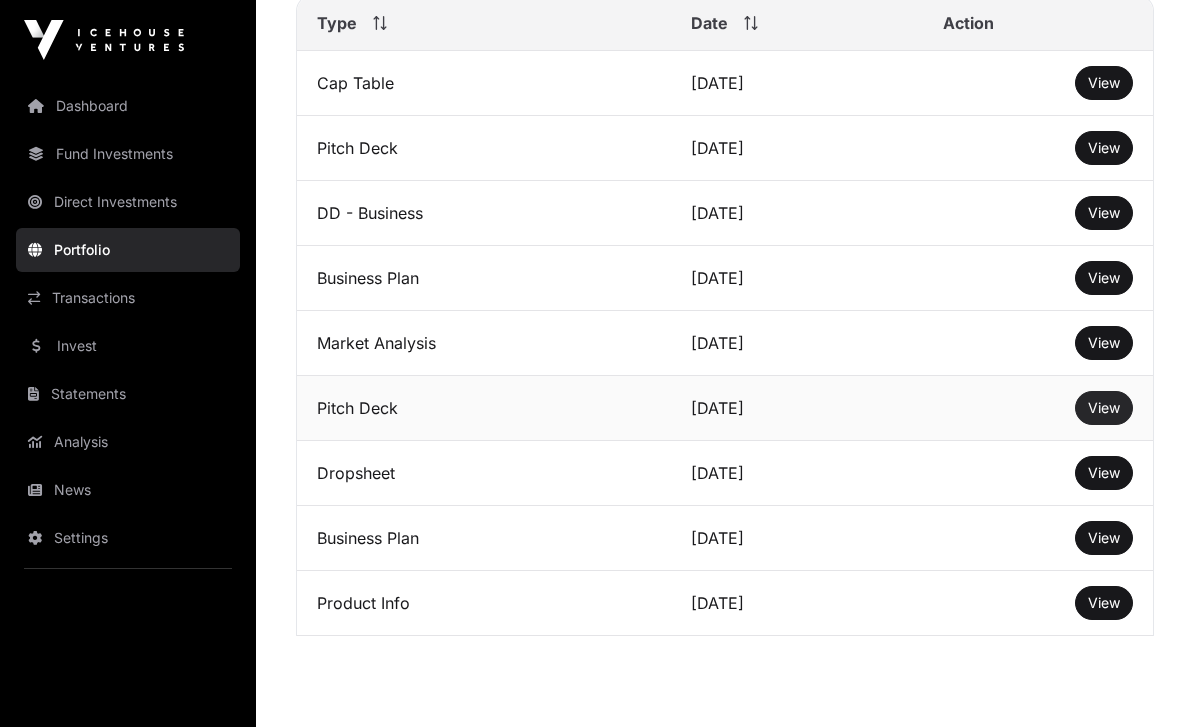 click on "View" 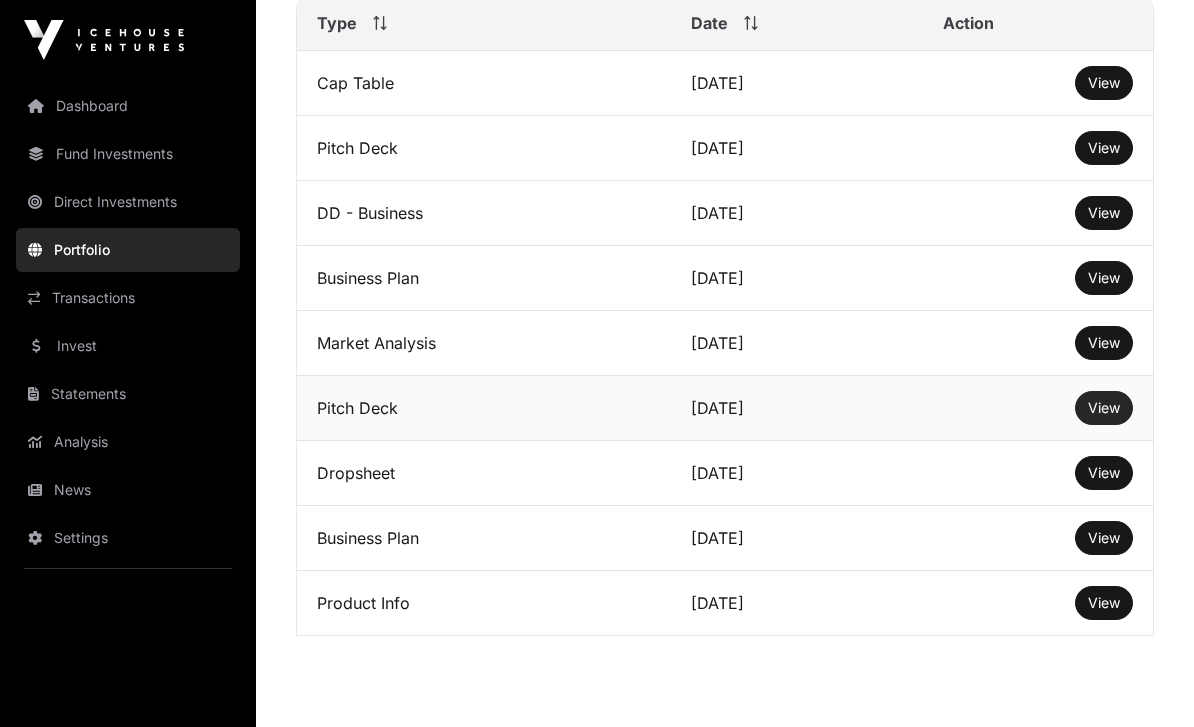 scroll, scrollTop: 889, scrollLeft: 0, axis: vertical 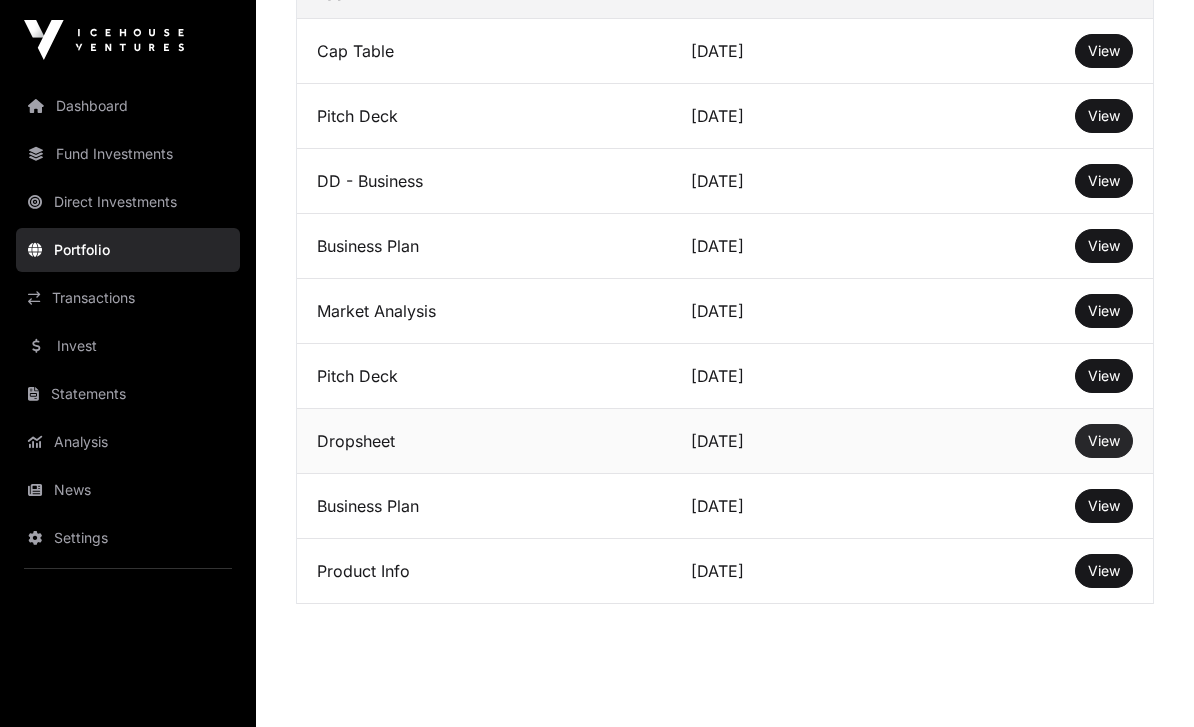click on "View" 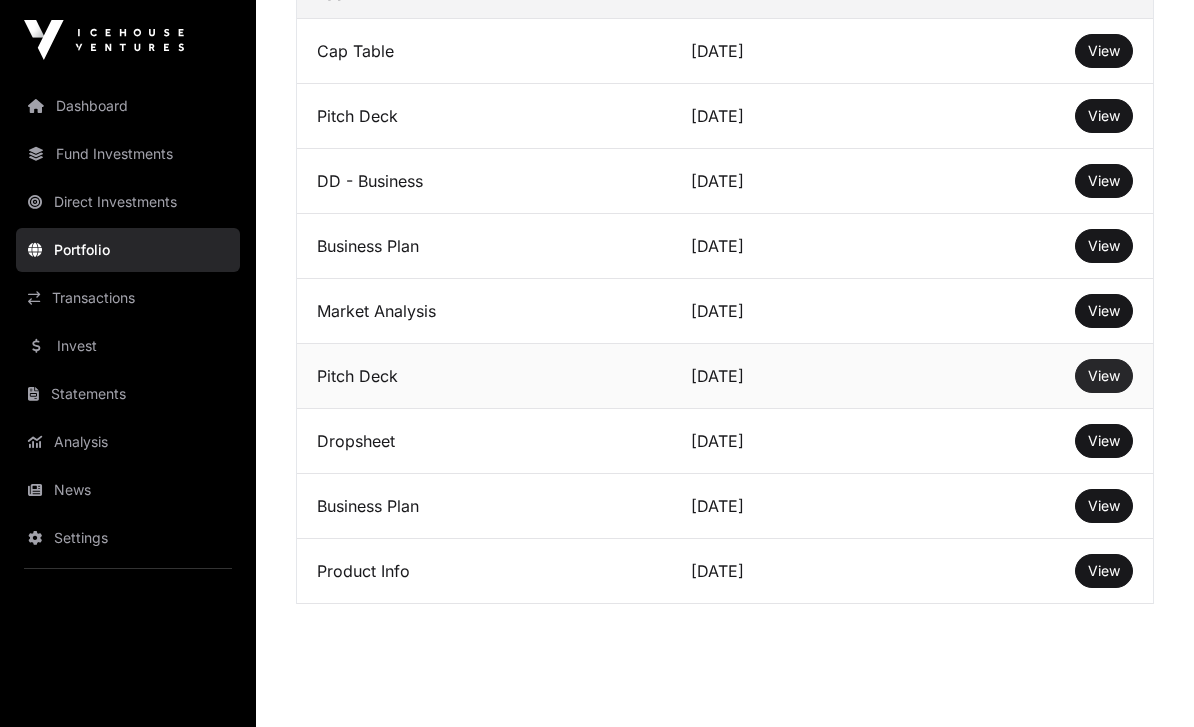 click on "View" 